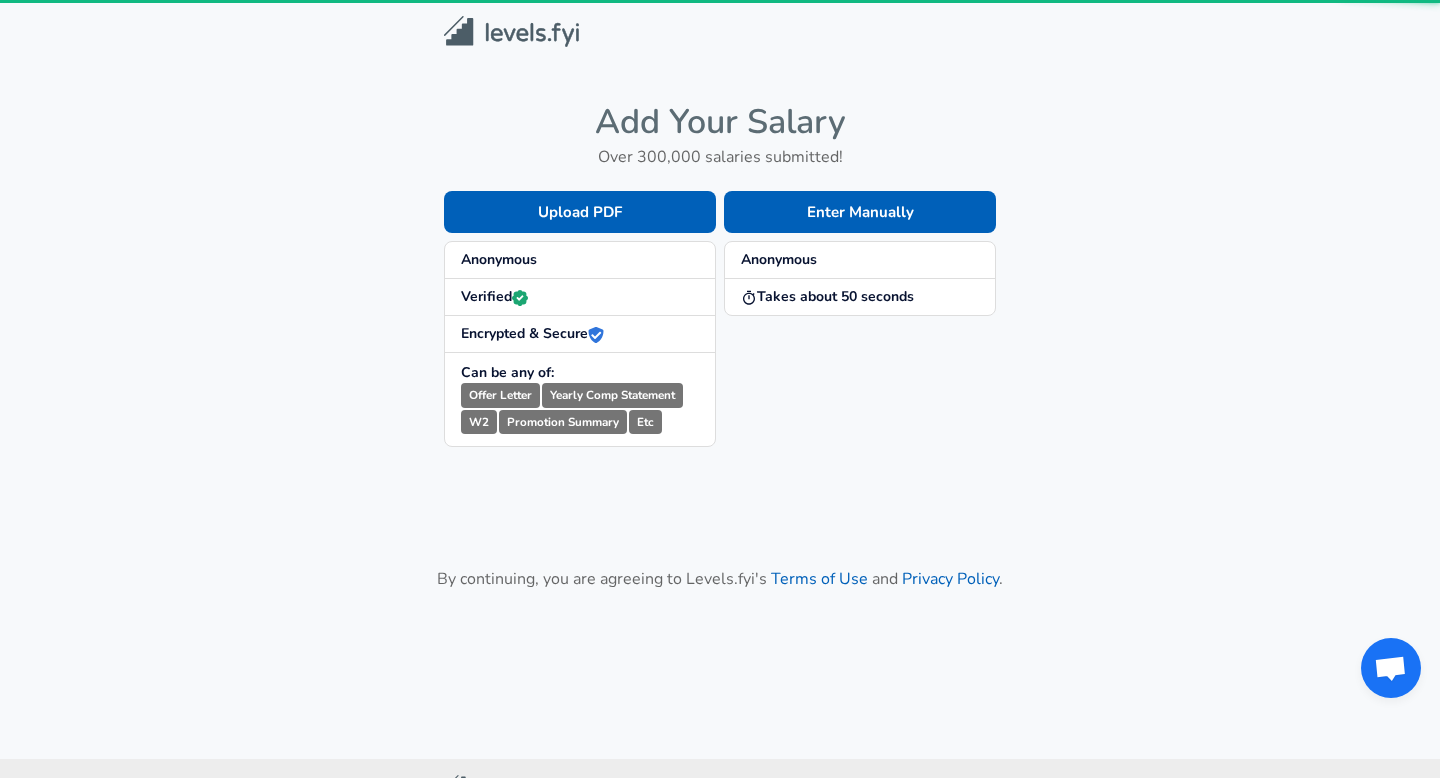 scroll, scrollTop: 0, scrollLeft: 0, axis: both 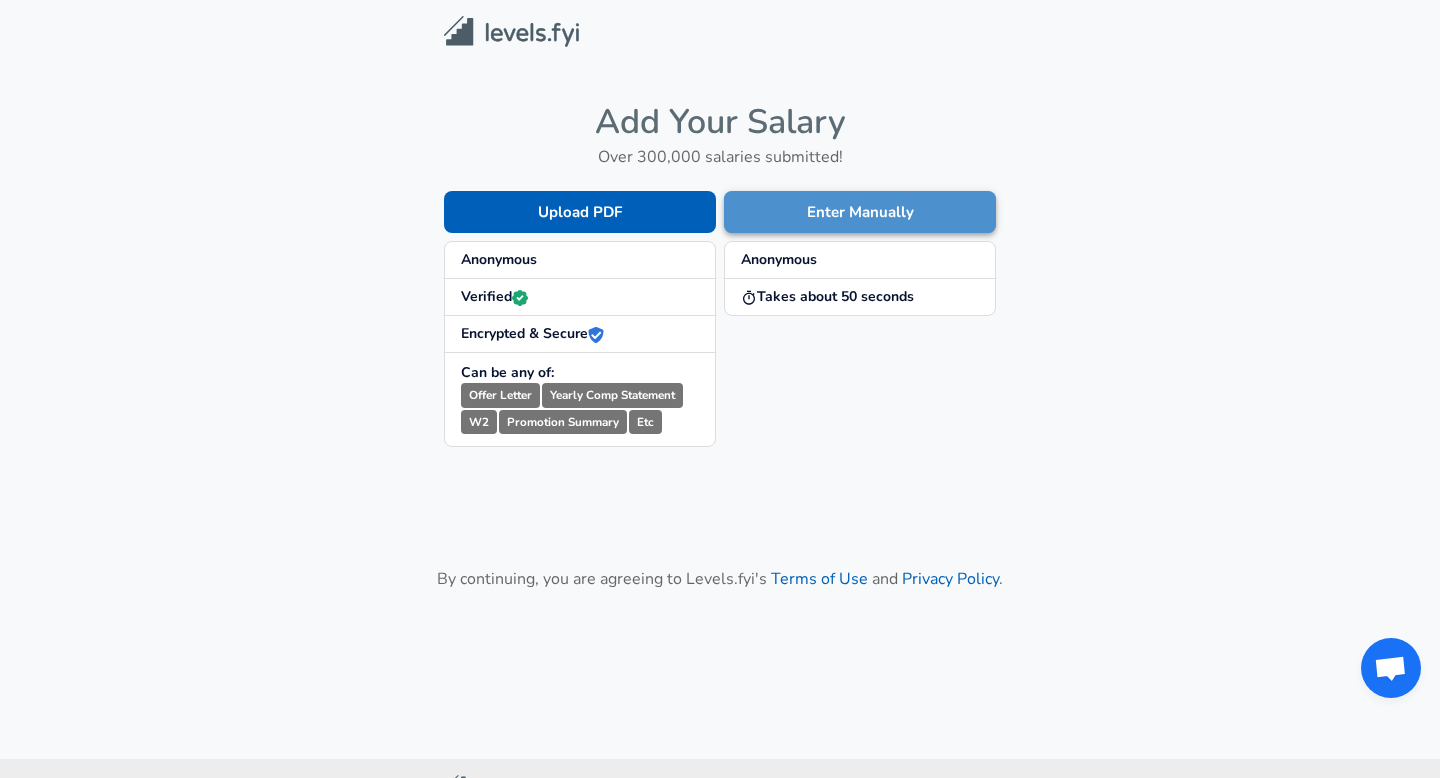 click on "Enter Manually" at bounding box center (860, 212) 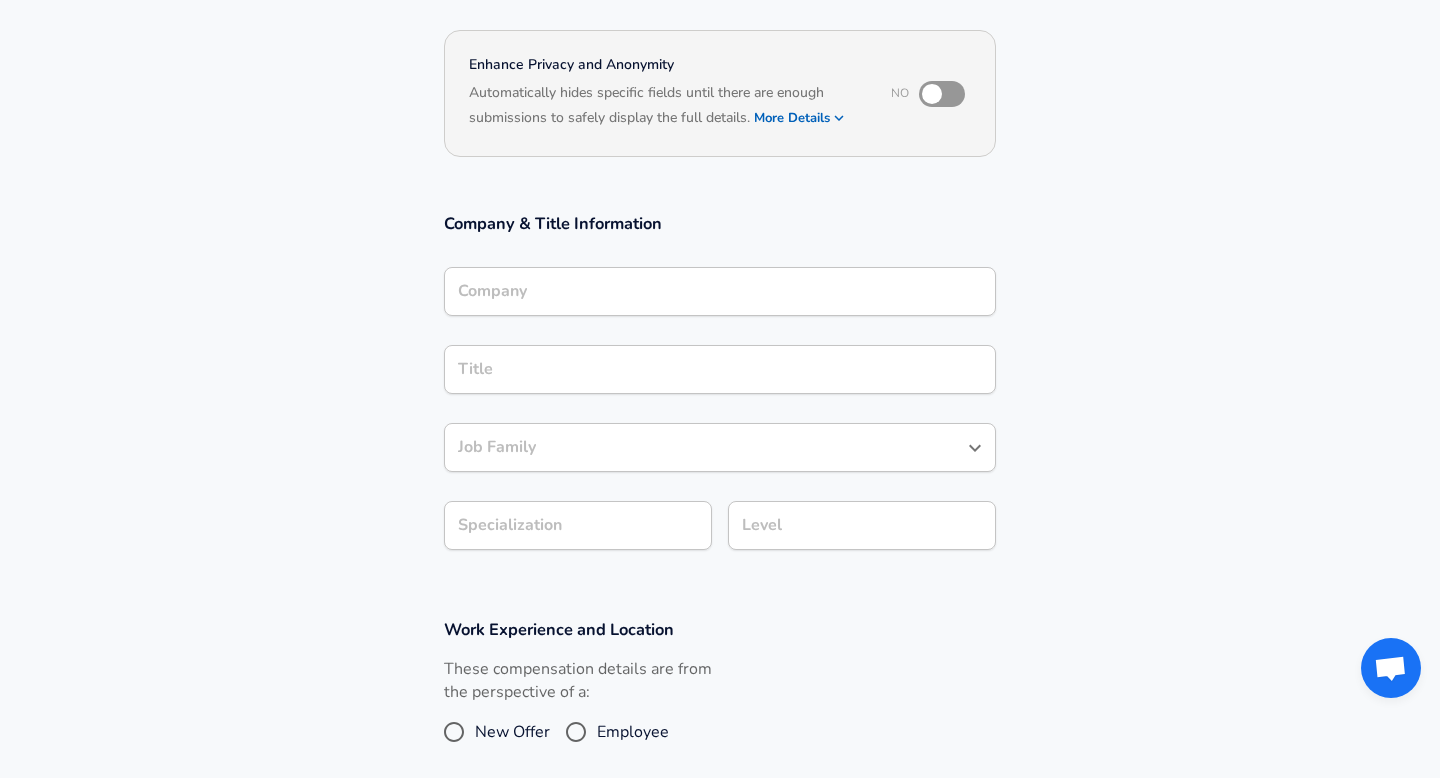 click on "Company" at bounding box center [720, 291] 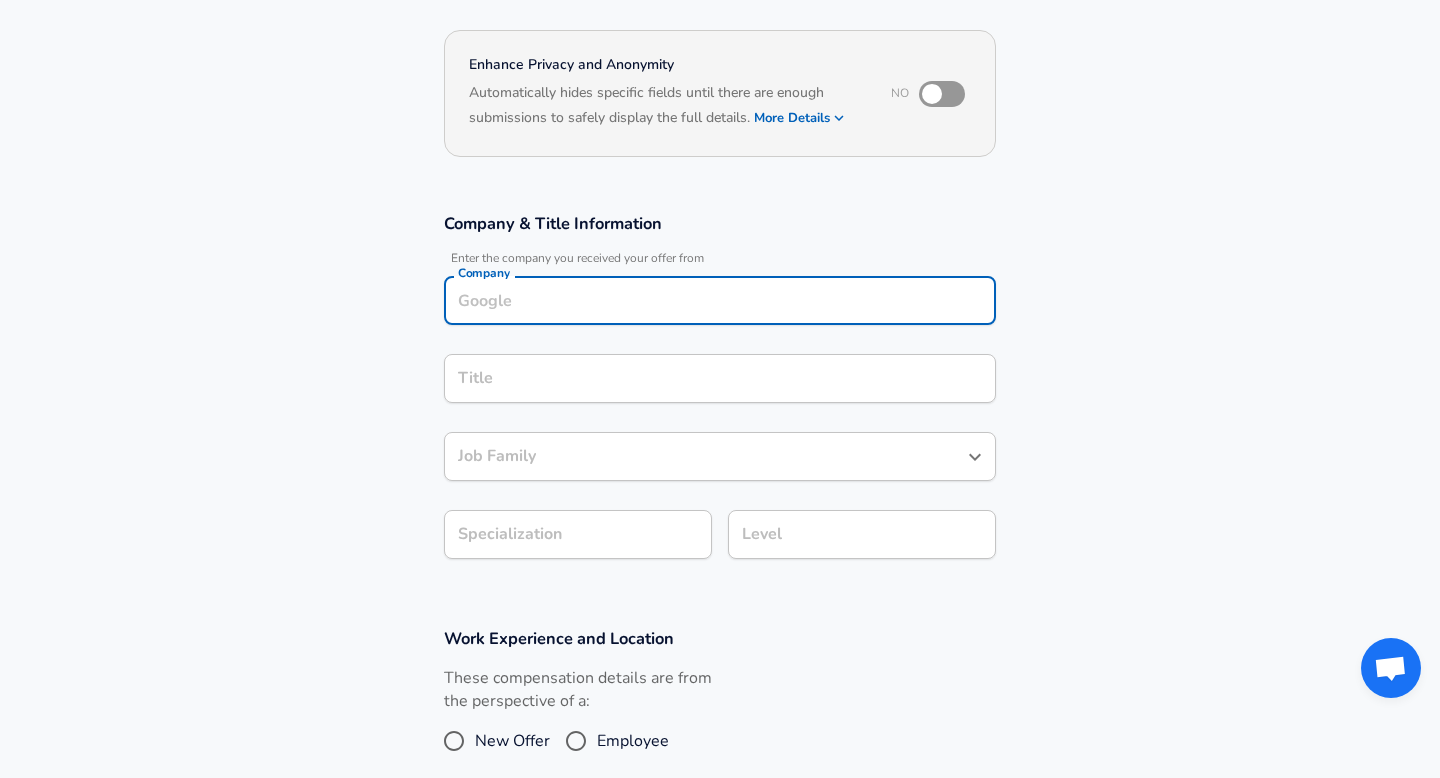 scroll, scrollTop: 187, scrollLeft: 0, axis: vertical 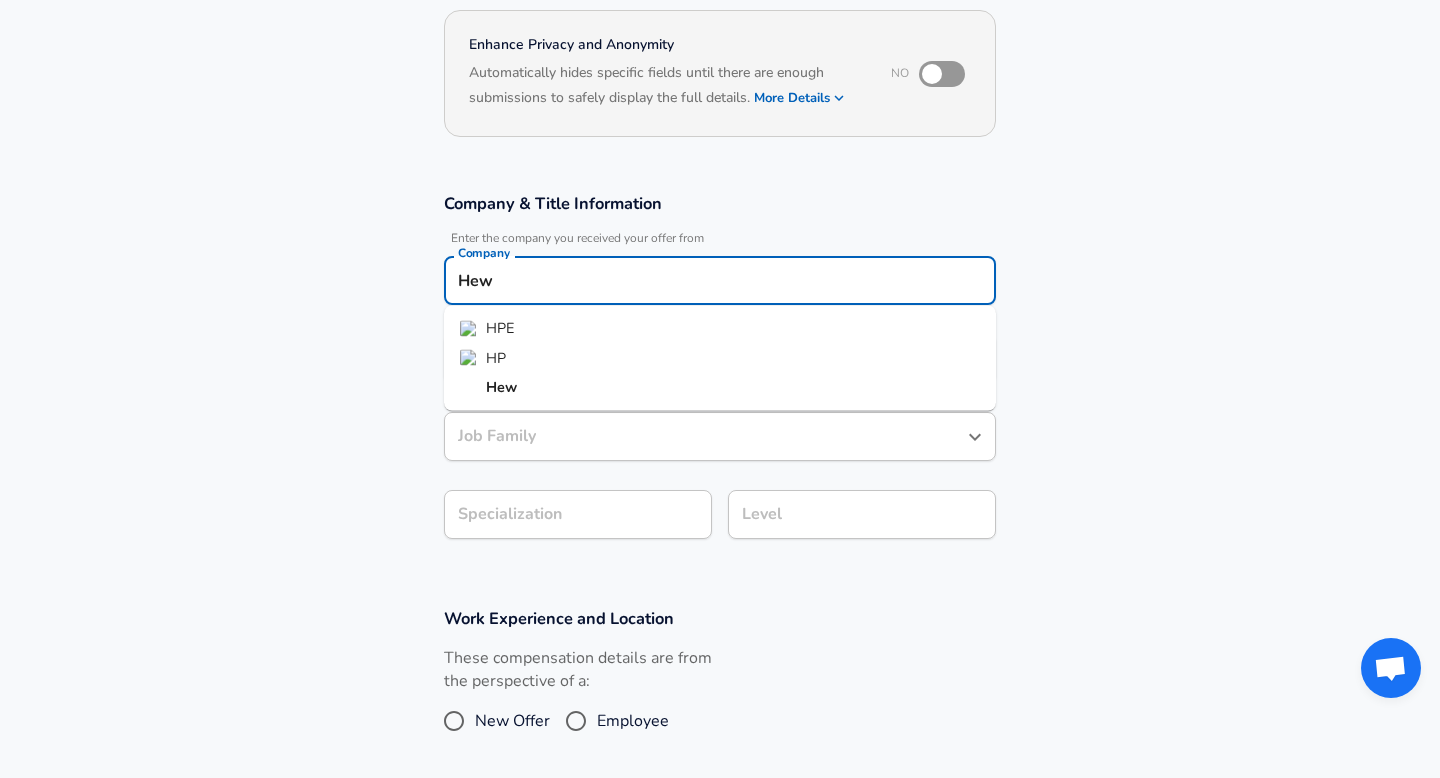 click on "HPE" at bounding box center [720, 329] 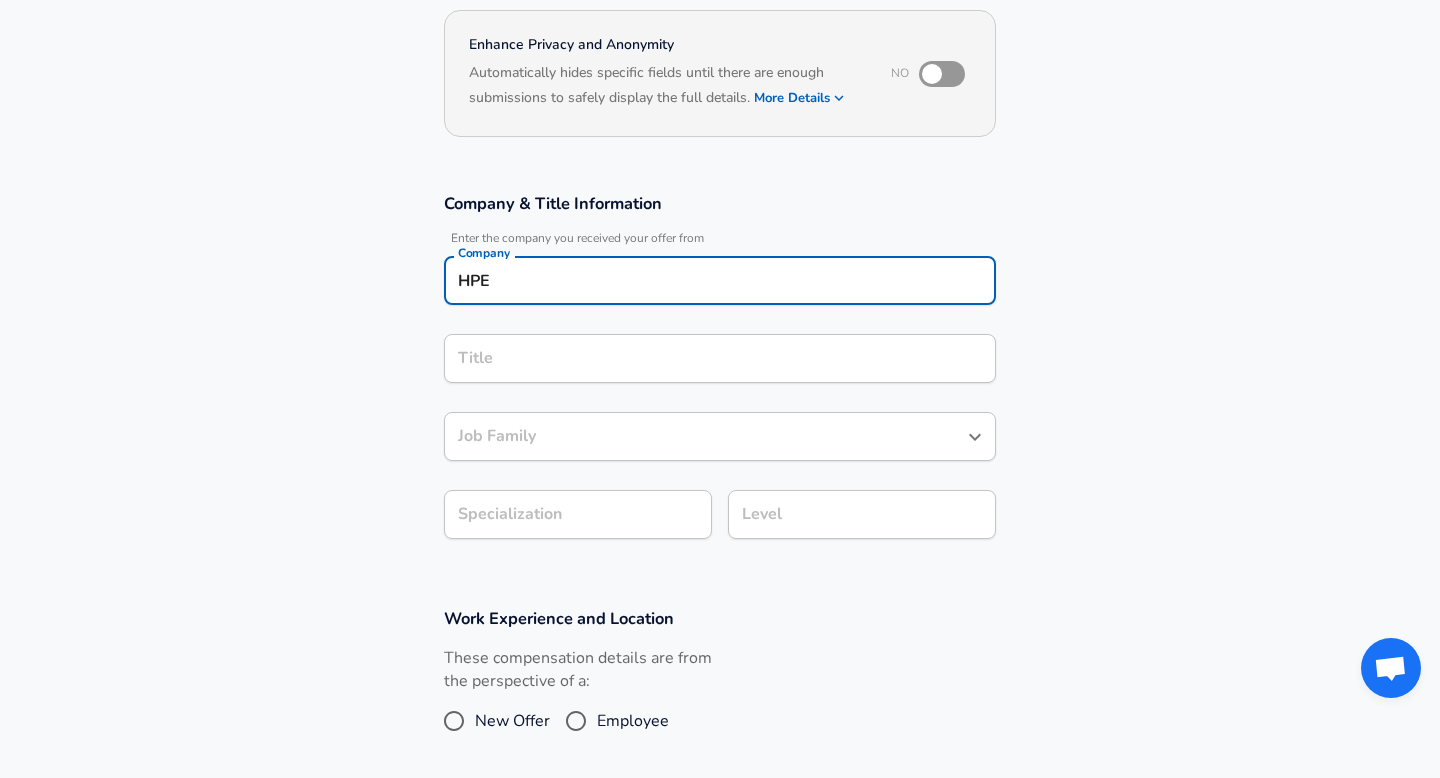 type on "HPE" 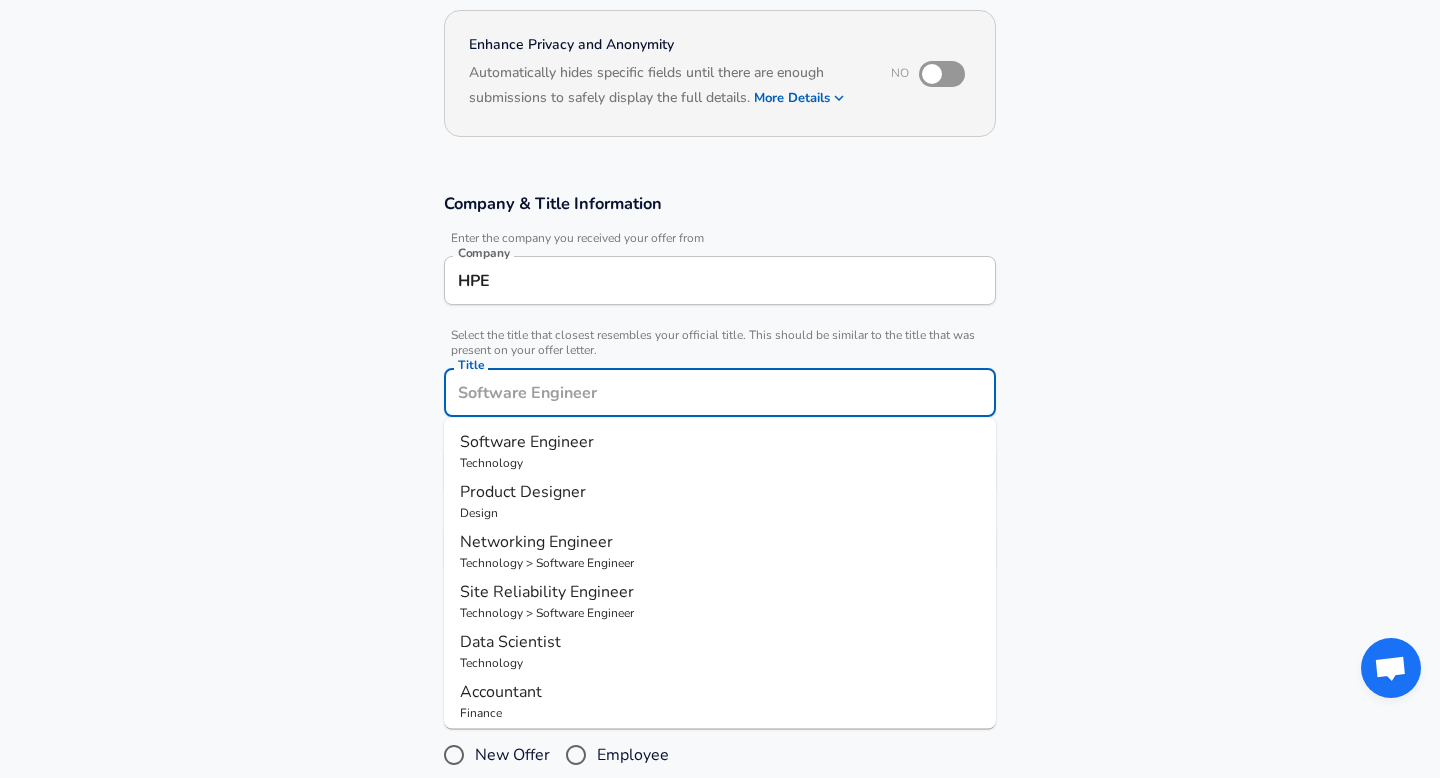 scroll, scrollTop: 227, scrollLeft: 0, axis: vertical 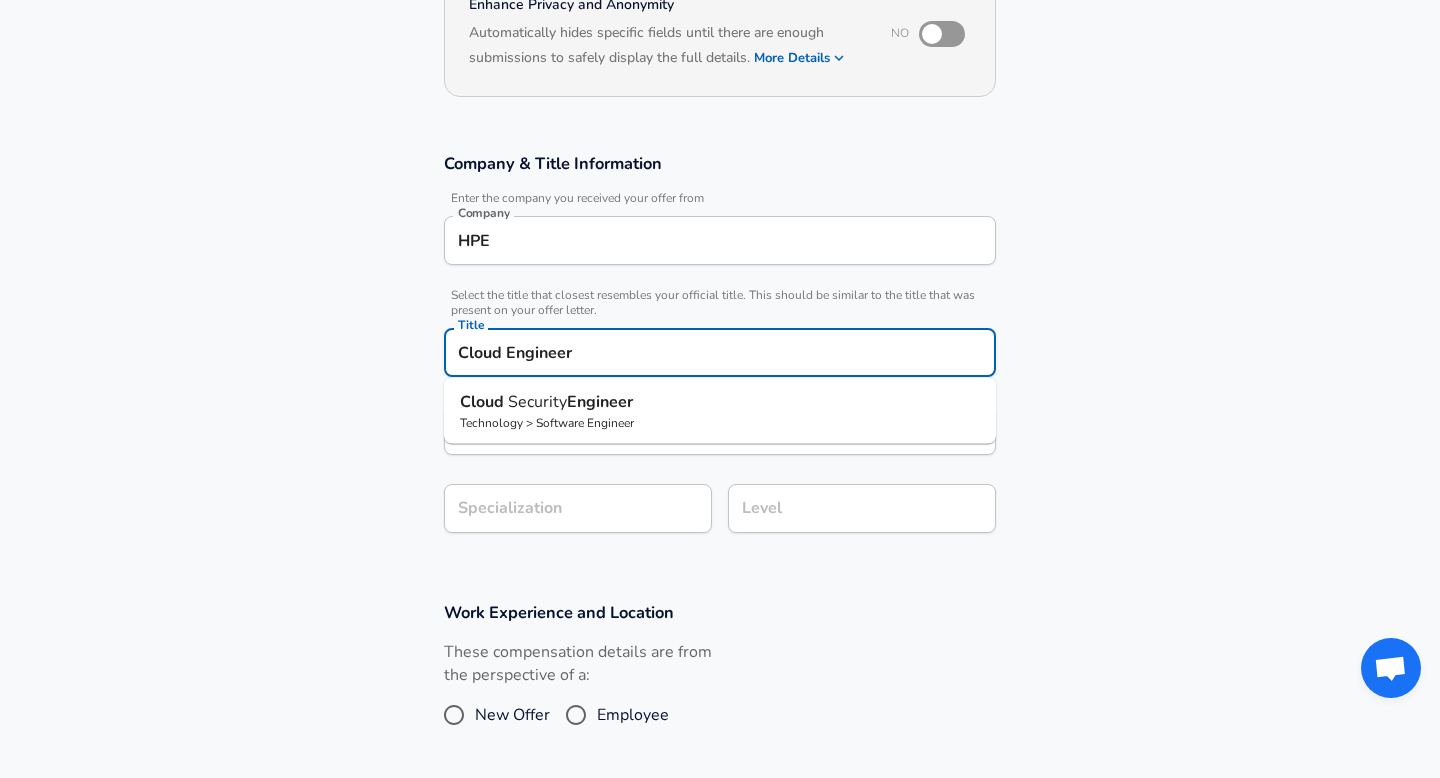 type on "Cloud Engineer" 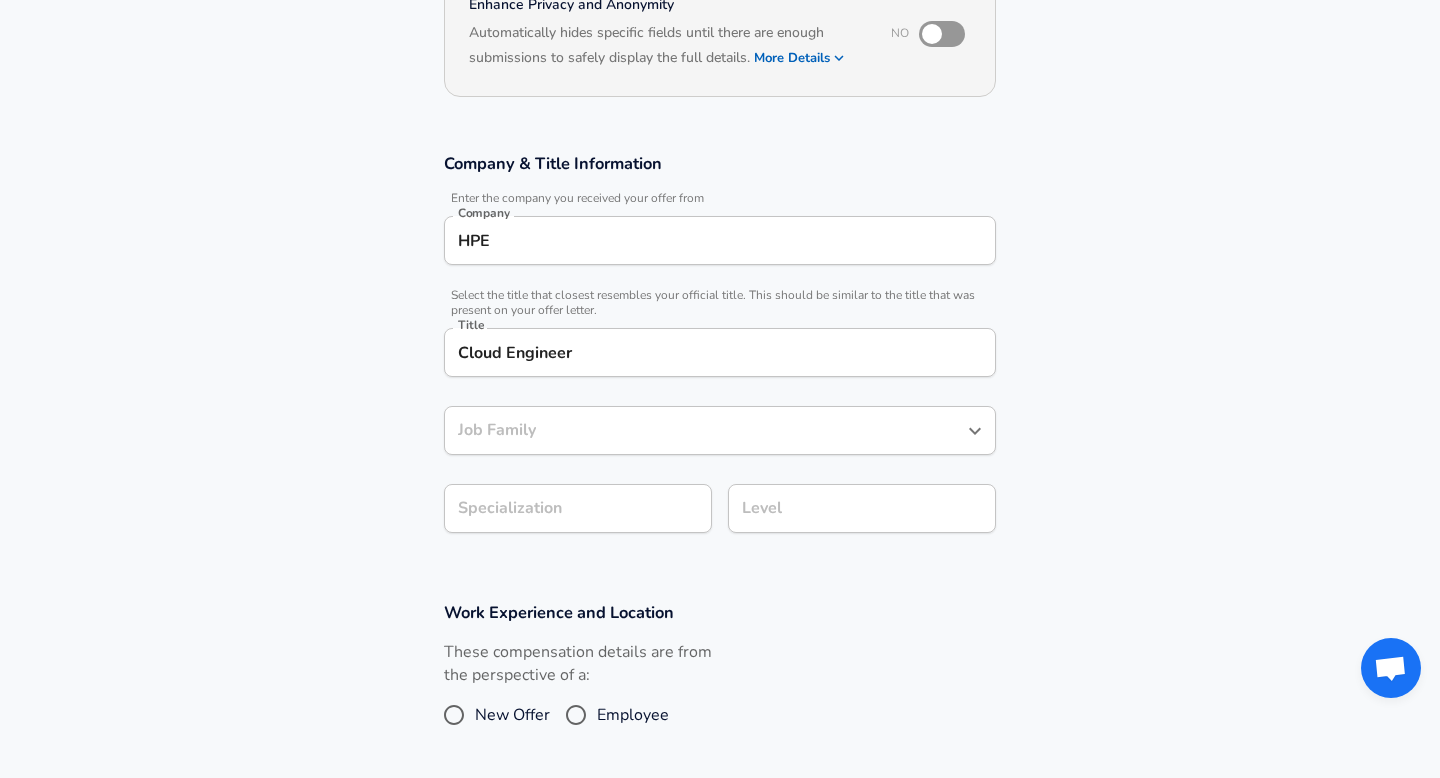 click on "Company & Title Information   Enter the company you received your offer from Company HPE Company   Select the title that closest resembles your official title. This should be similar to the title that was present on your offer letter. Title Cloud Engineer Title Job Family Job Family Specialization Specialization Level Level" at bounding box center [720, 353] 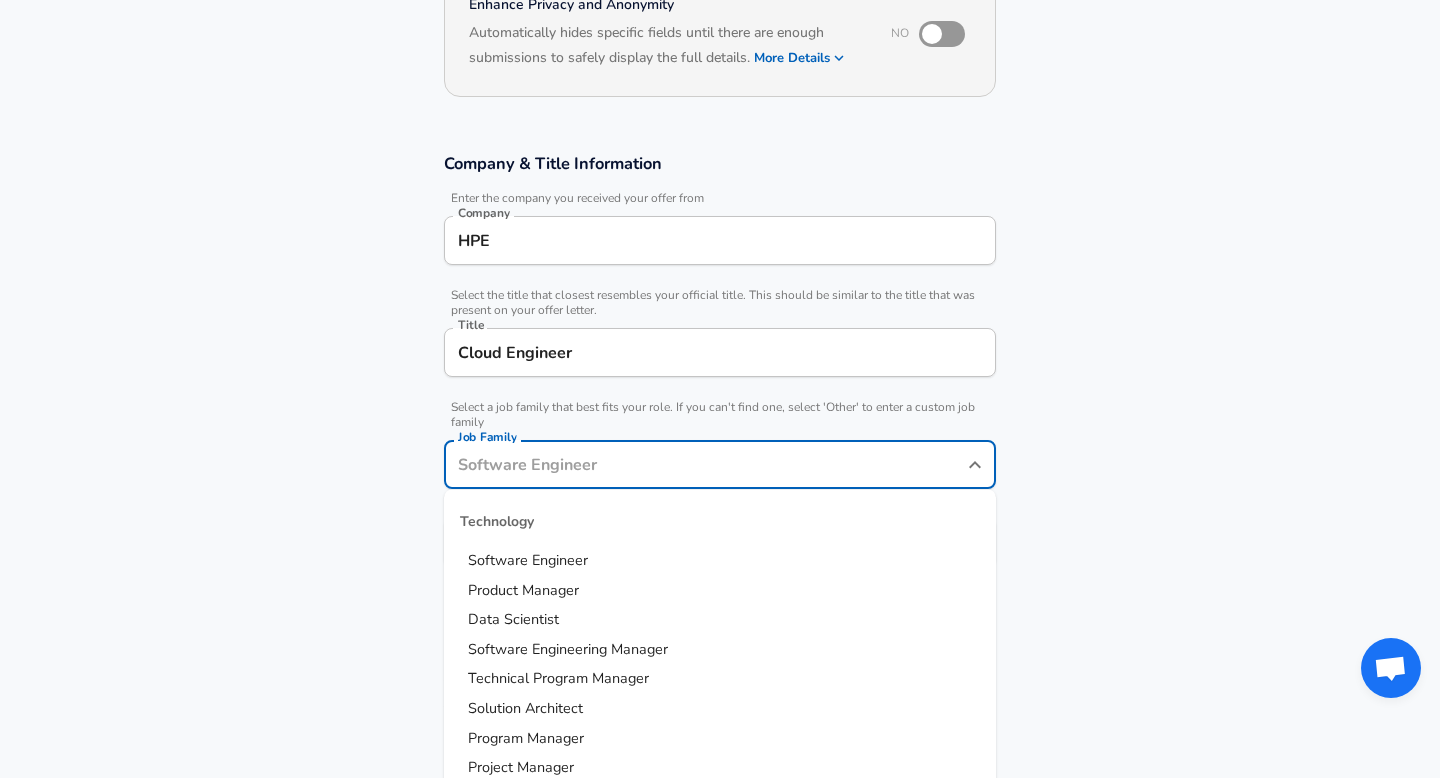 scroll, scrollTop: 267, scrollLeft: 0, axis: vertical 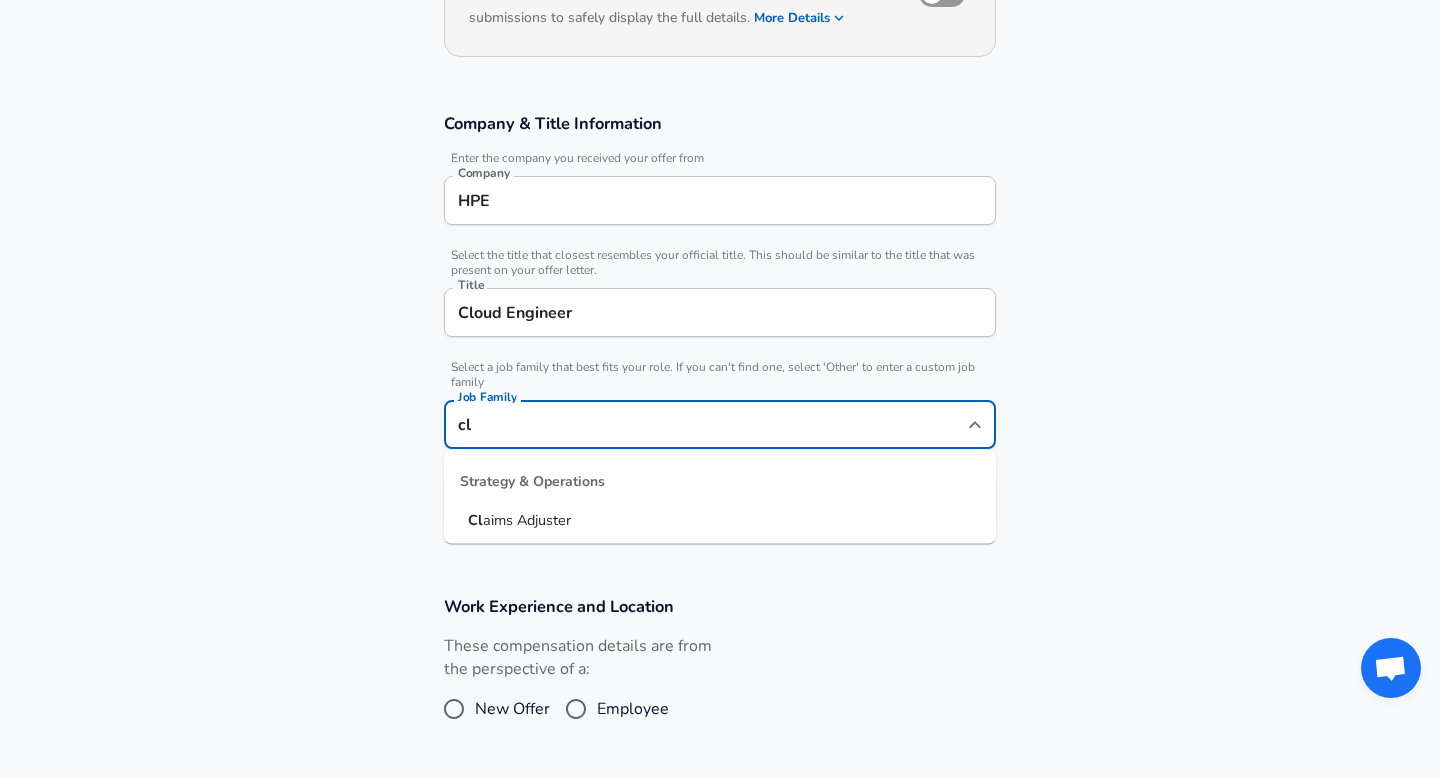 type on "c" 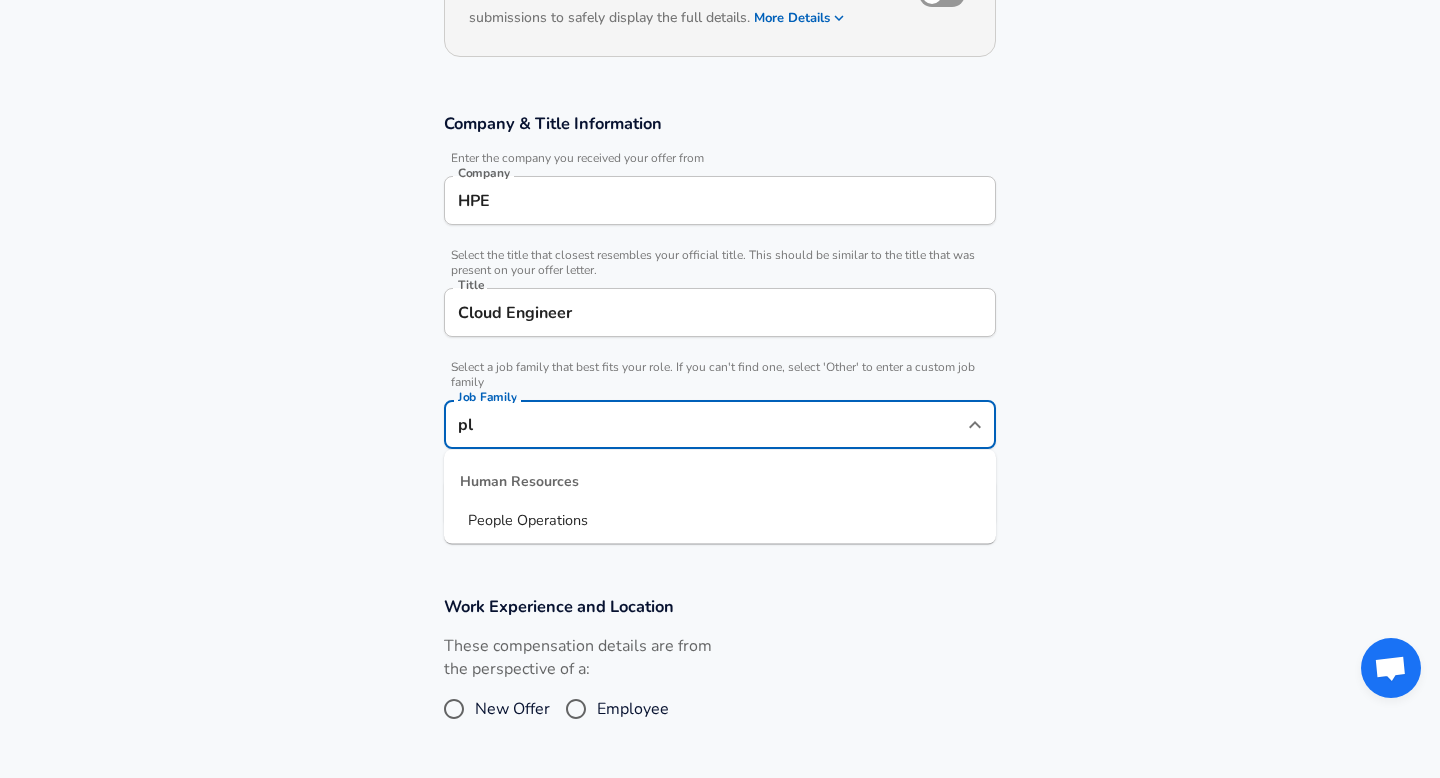 type on "p" 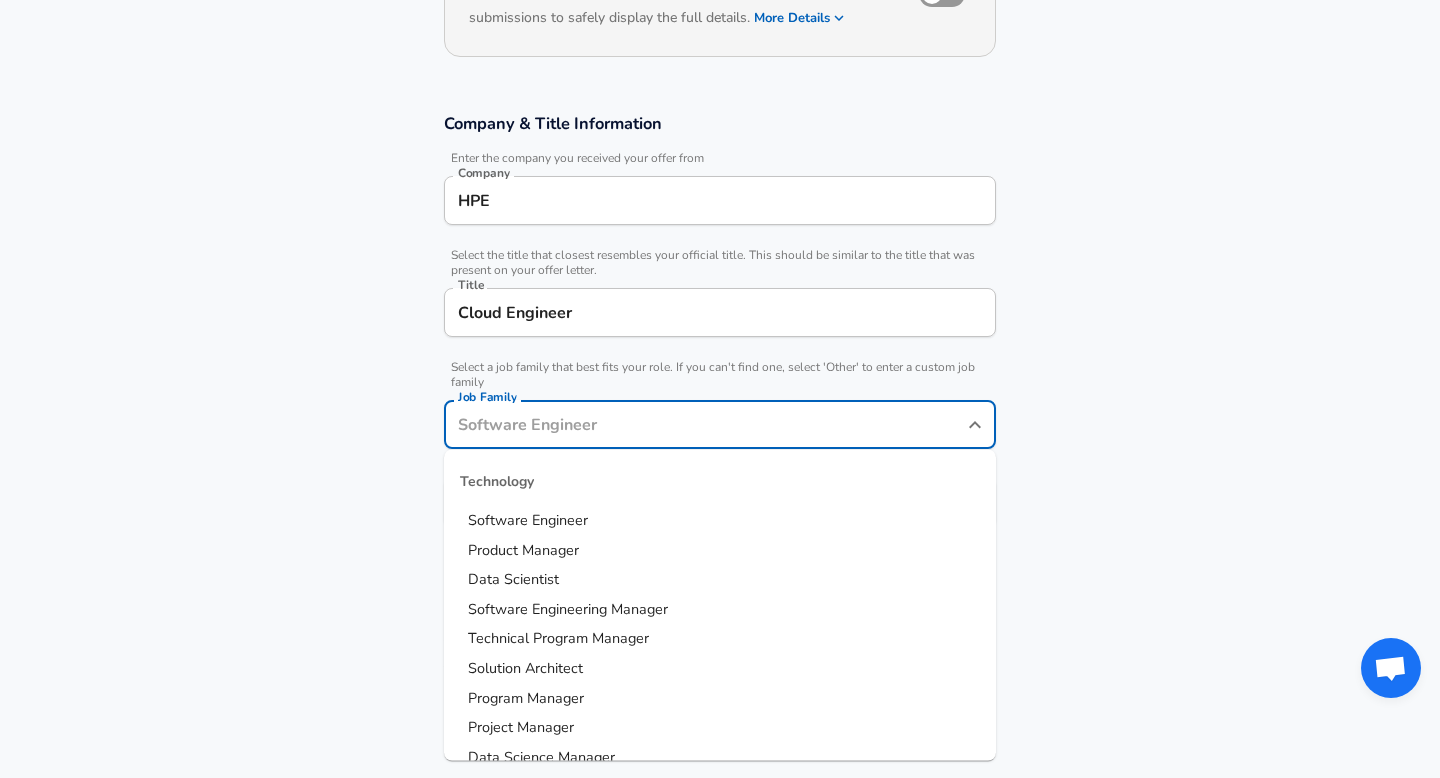 click on "Software Engineer" at bounding box center (528, 520) 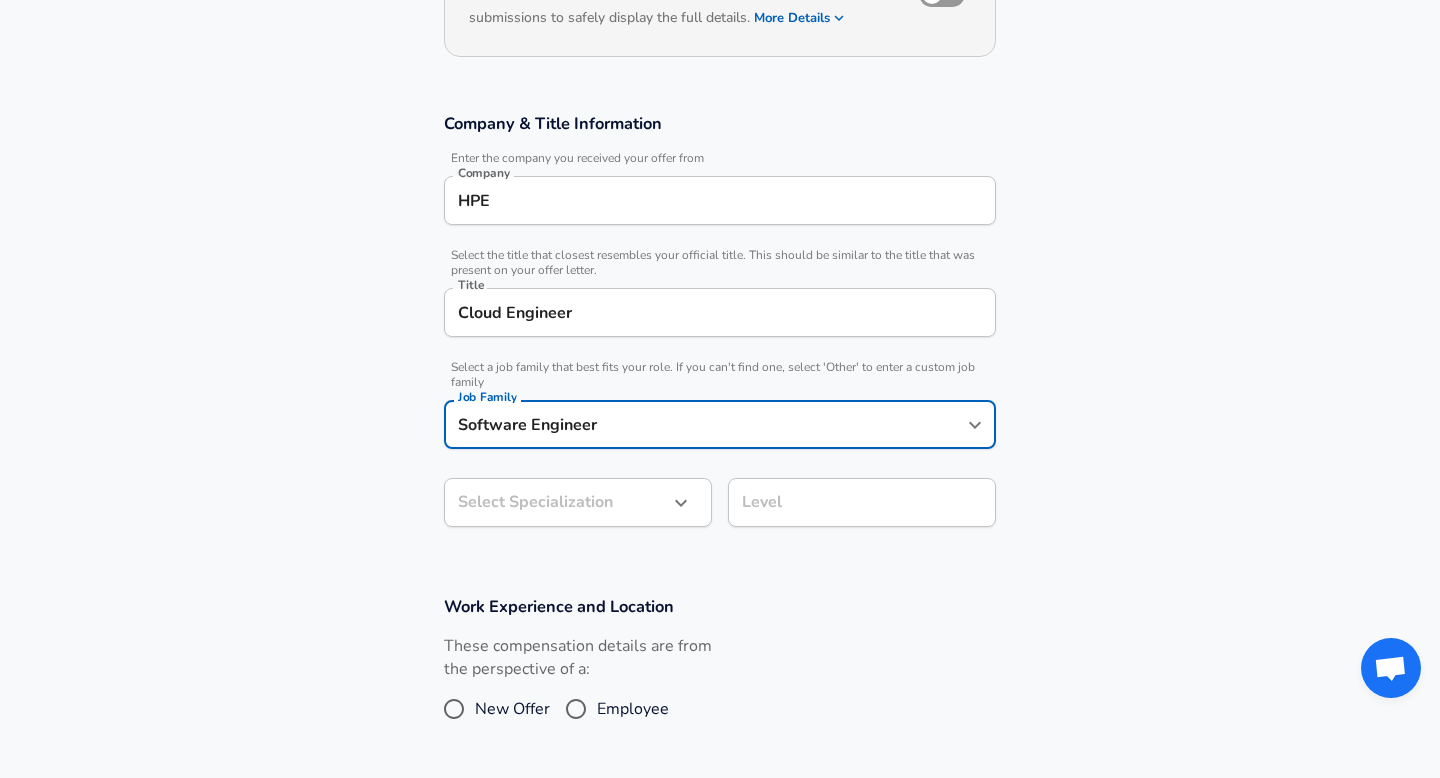 click on "Company HPE Company   Select the title that closest resembles your official title. This should be similar to the title that was present on your offer letter. Title Cloud Engineer Title   Select a job family that best fits your role. If you can't find one, select 'Other' to enter a custom job family Job Family Software Engineer Job Family Select Specialization ​ Select Specialization Level Level Work Experience and Location These compensation details are from the perspective of a: New Offer Employee" at bounding box center (720, 122) 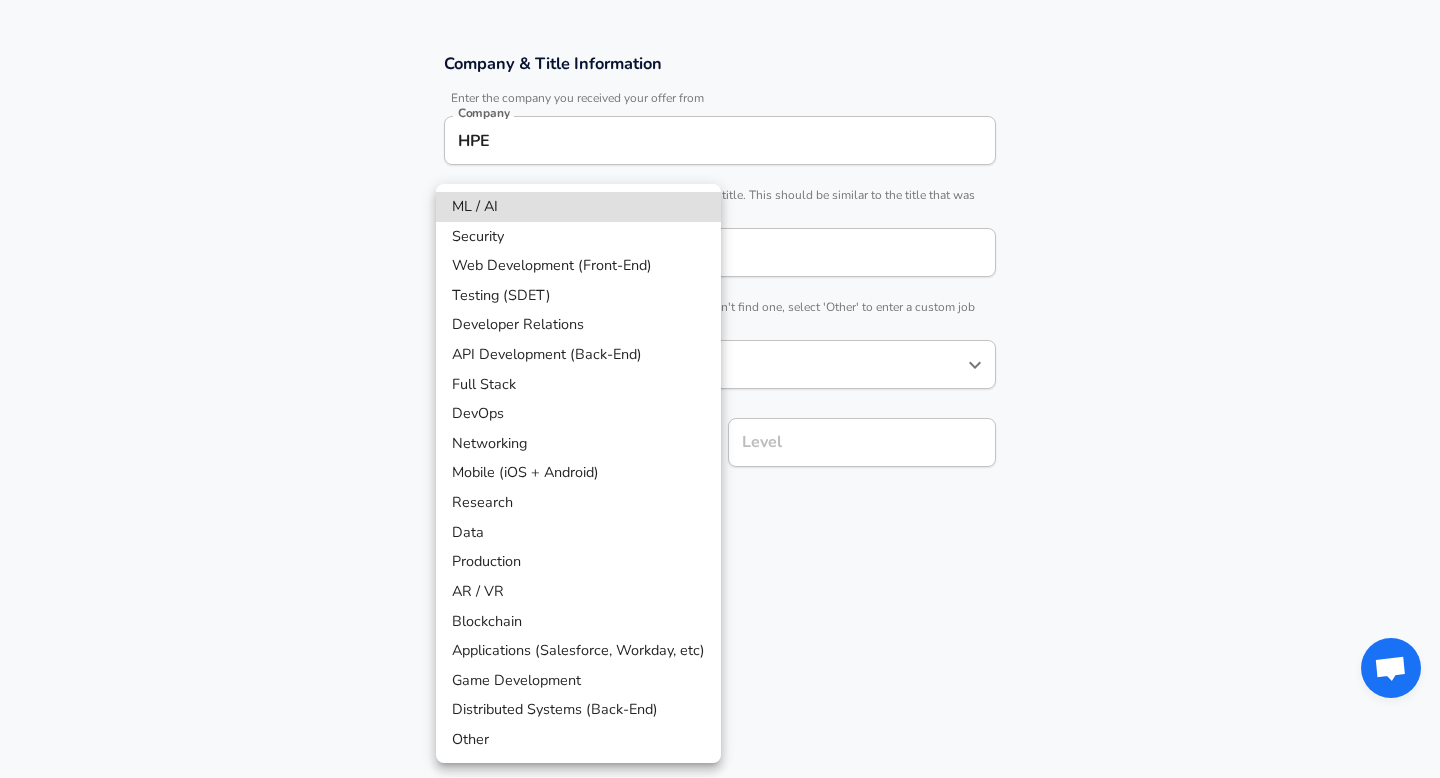 click on "DevOps" at bounding box center [578, 414] 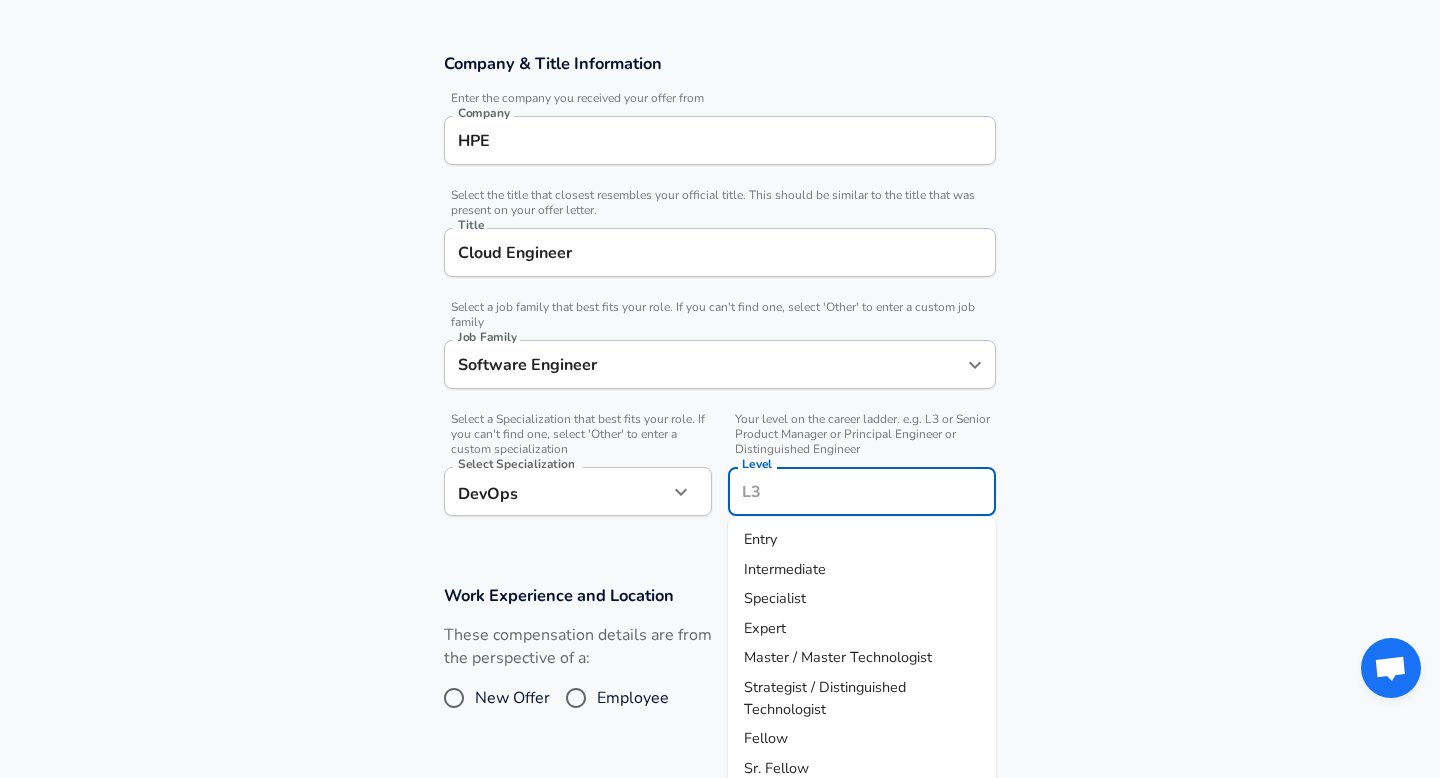 click on "Level" at bounding box center [862, 491] 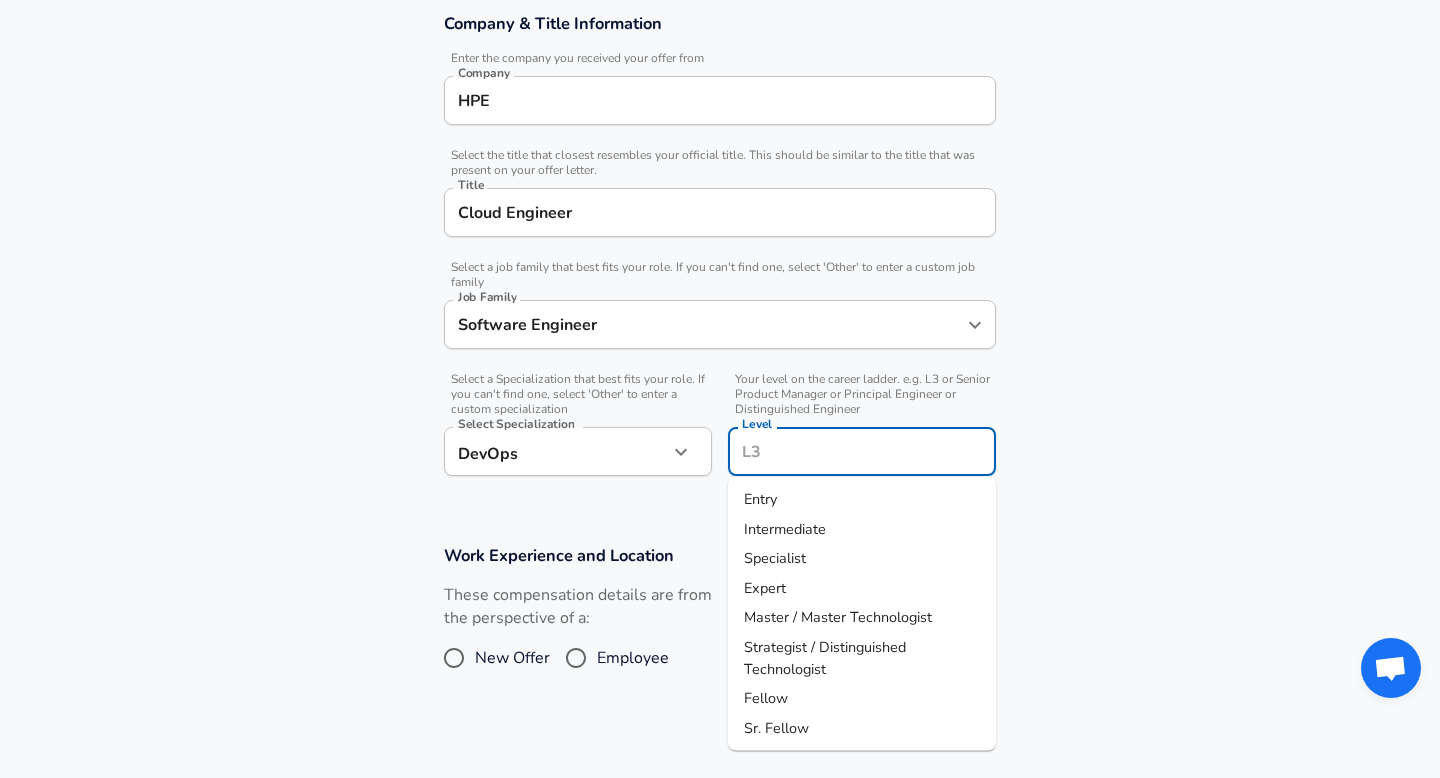 click on "Intermediate" at bounding box center (785, 528) 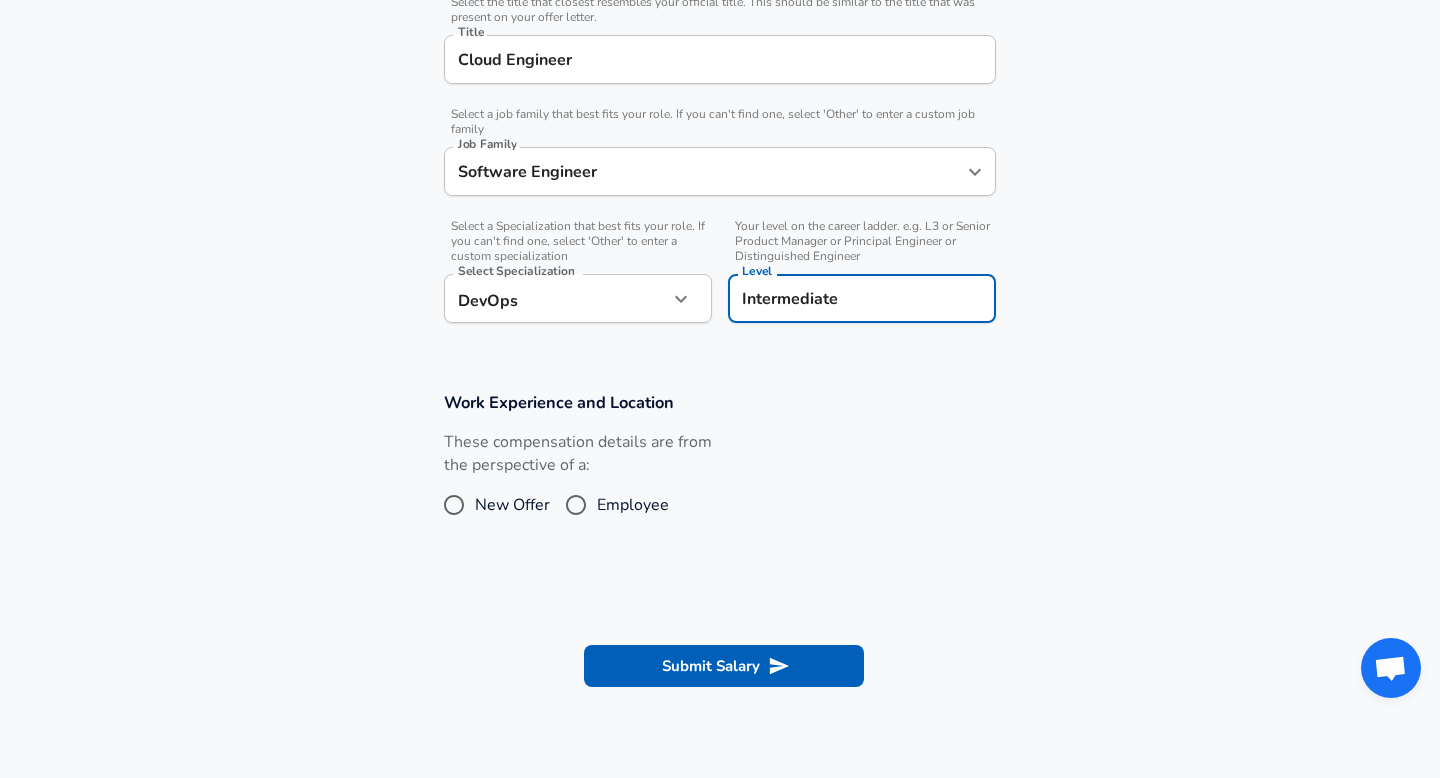 scroll, scrollTop: 525, scrollLeft: 0, axis: vertical 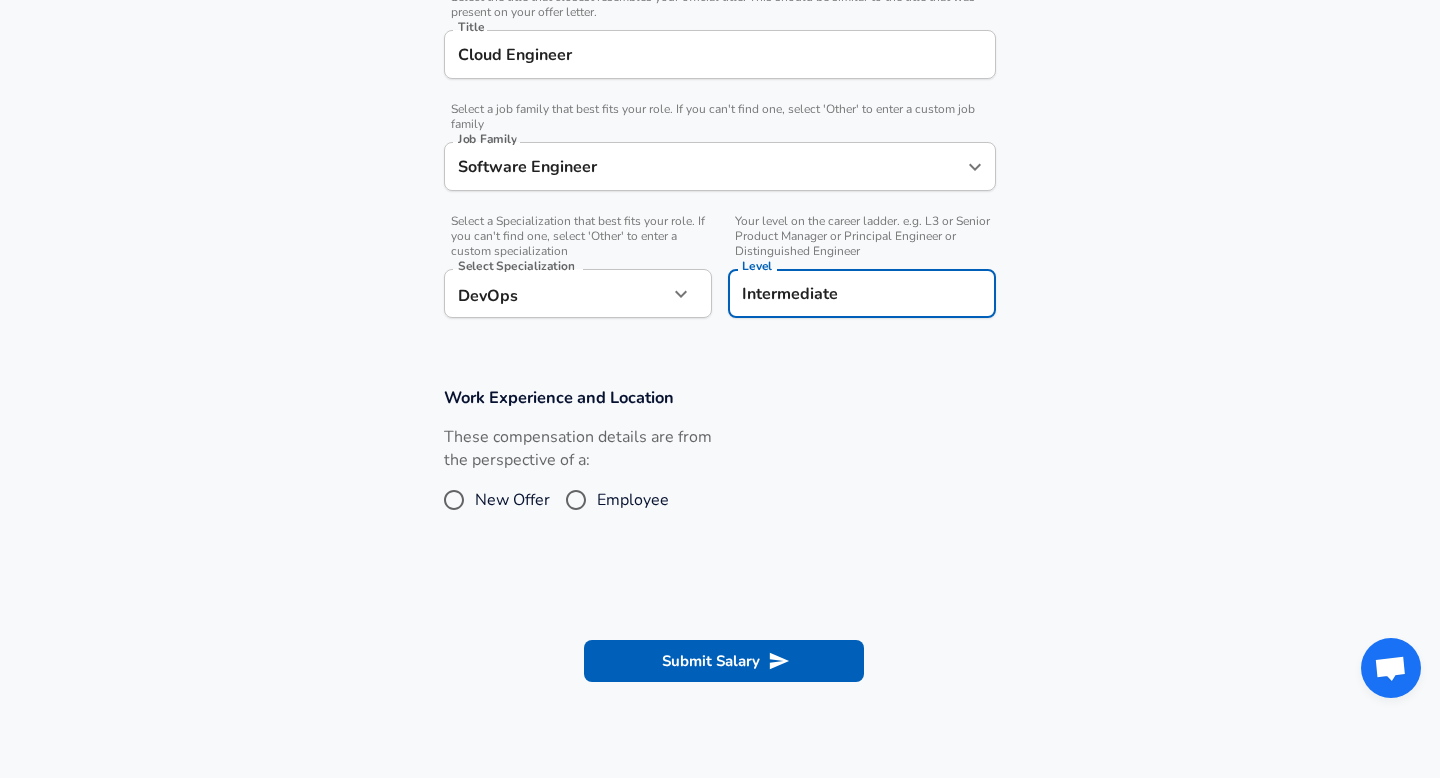 click on "Employee" at bounding box center [576, 500] 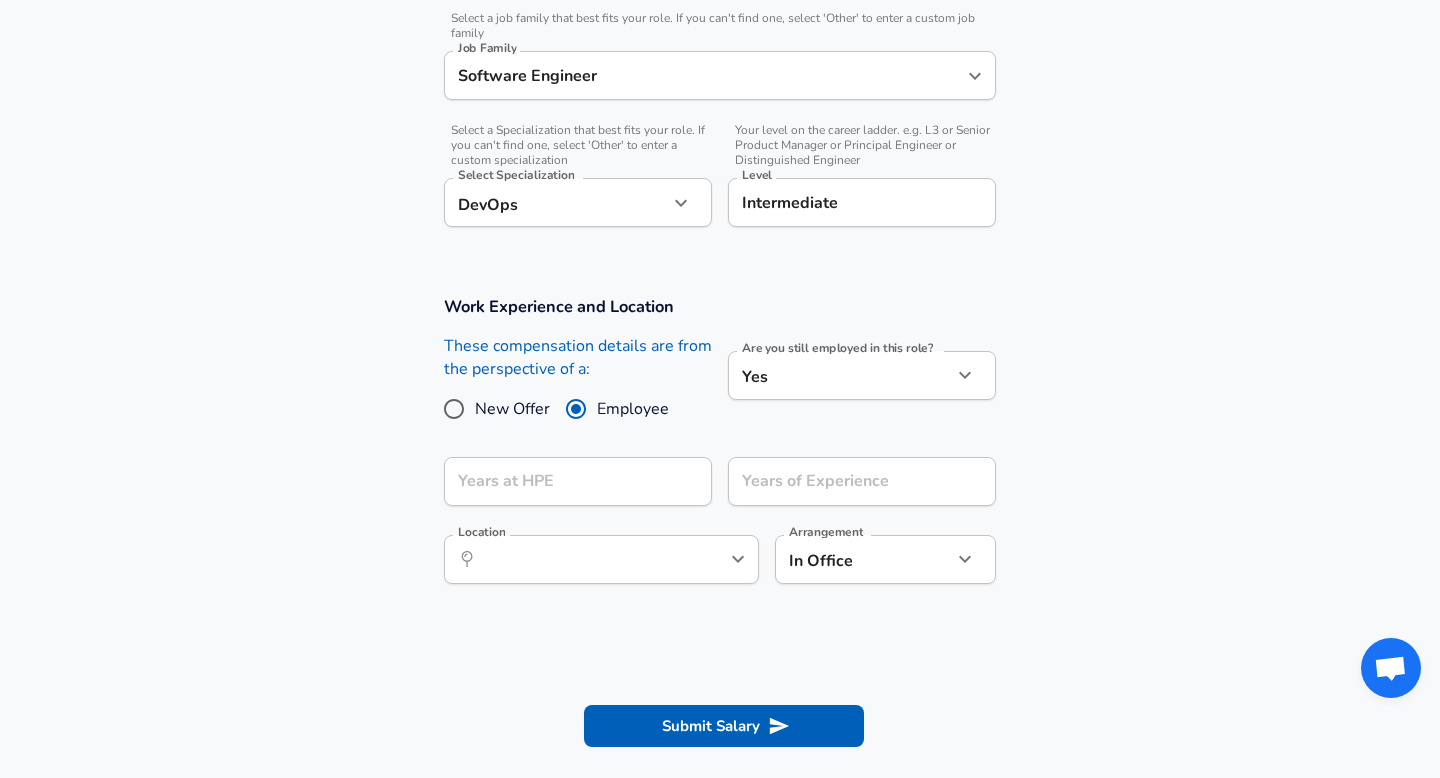 scroll, scrollTop: 624, scrollLeft: 0, axis: vertical 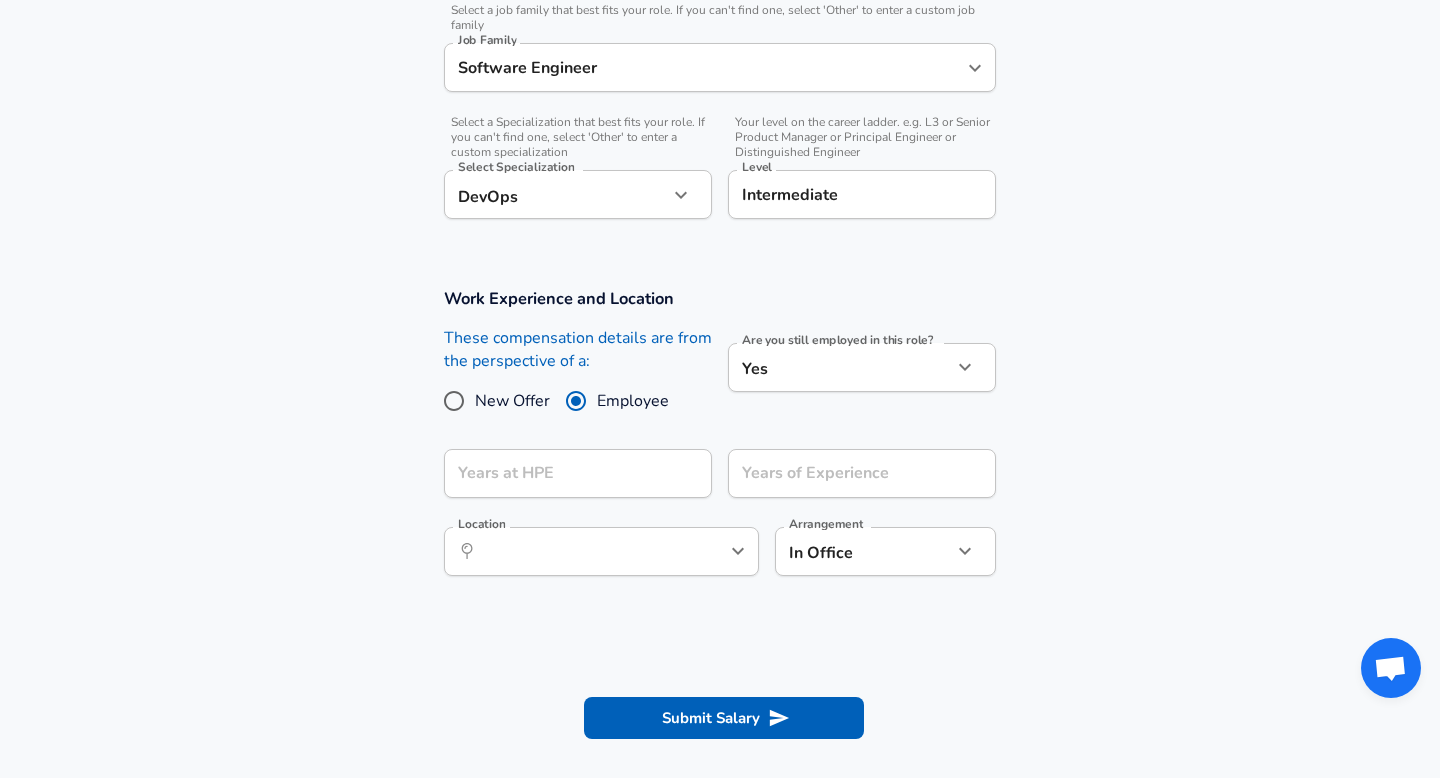 click on "Restart Add Your Salary Upload your offer letter   to verify your submission Enhance Privacy and Anonymity No Automatically hides specific fields until there are enough submissions to safely display the full details.   More Details Based on your submission and the data points that we have already collected, we will automatically hide and anonymize specific fields if there aren't enough data points to remain sufficiently anonymous. Company & Title Information   Enter the company you received your offer from Company HPE Company   Select the title that closest resembles your official title. This should be similar to the title that was present on your offer letter. Title Cloud Engineer Title   Select a job family that best fits your role. If you can't find one, select 'Other' to enter a custom job family Job Family Software Engineer Job Family   Select a Specialization that best fits your role. If you can't find one, select 'Other' to enter a custom specialization Select Specialization DevOps DevOps   Level Level" at bounding box center [720, -235] 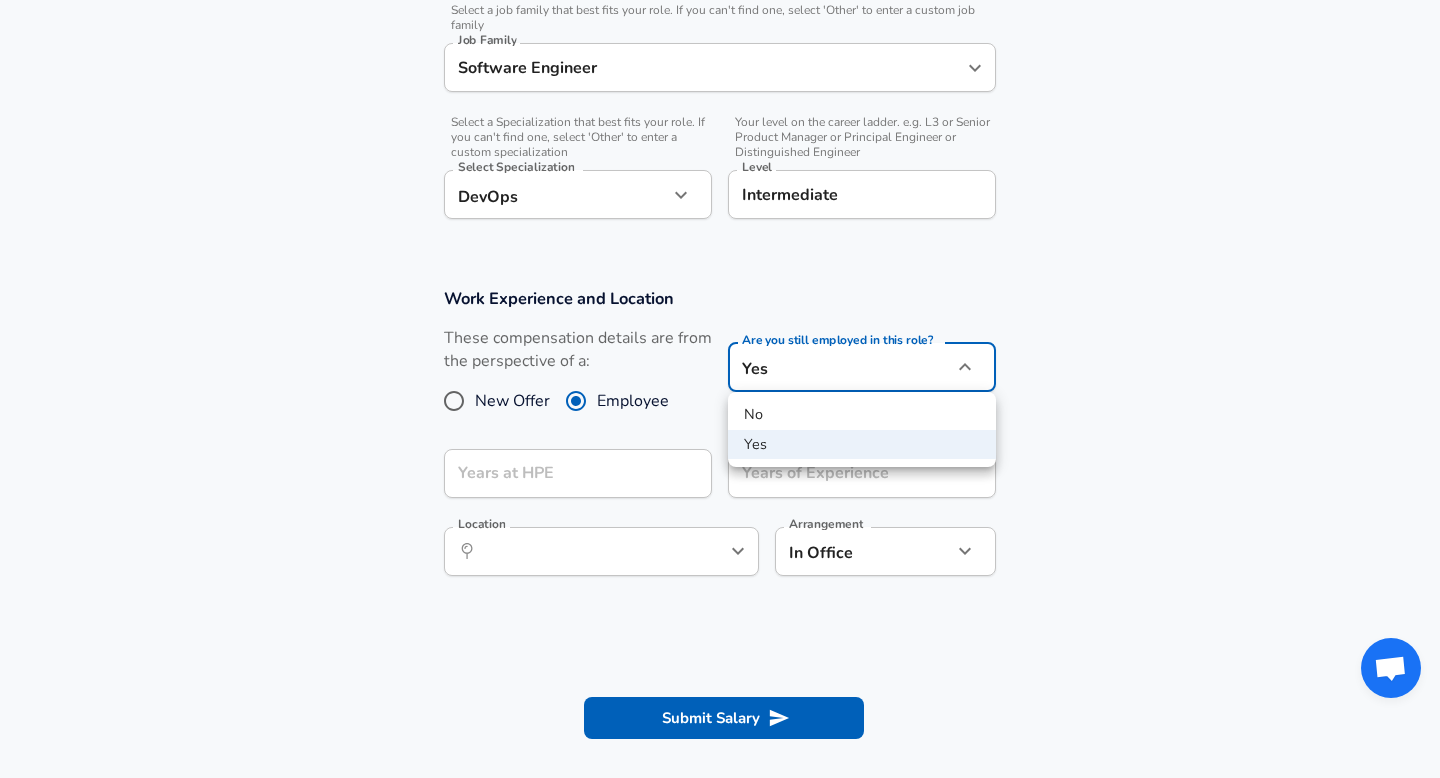 click on "No" at bounding box center [862, 415] 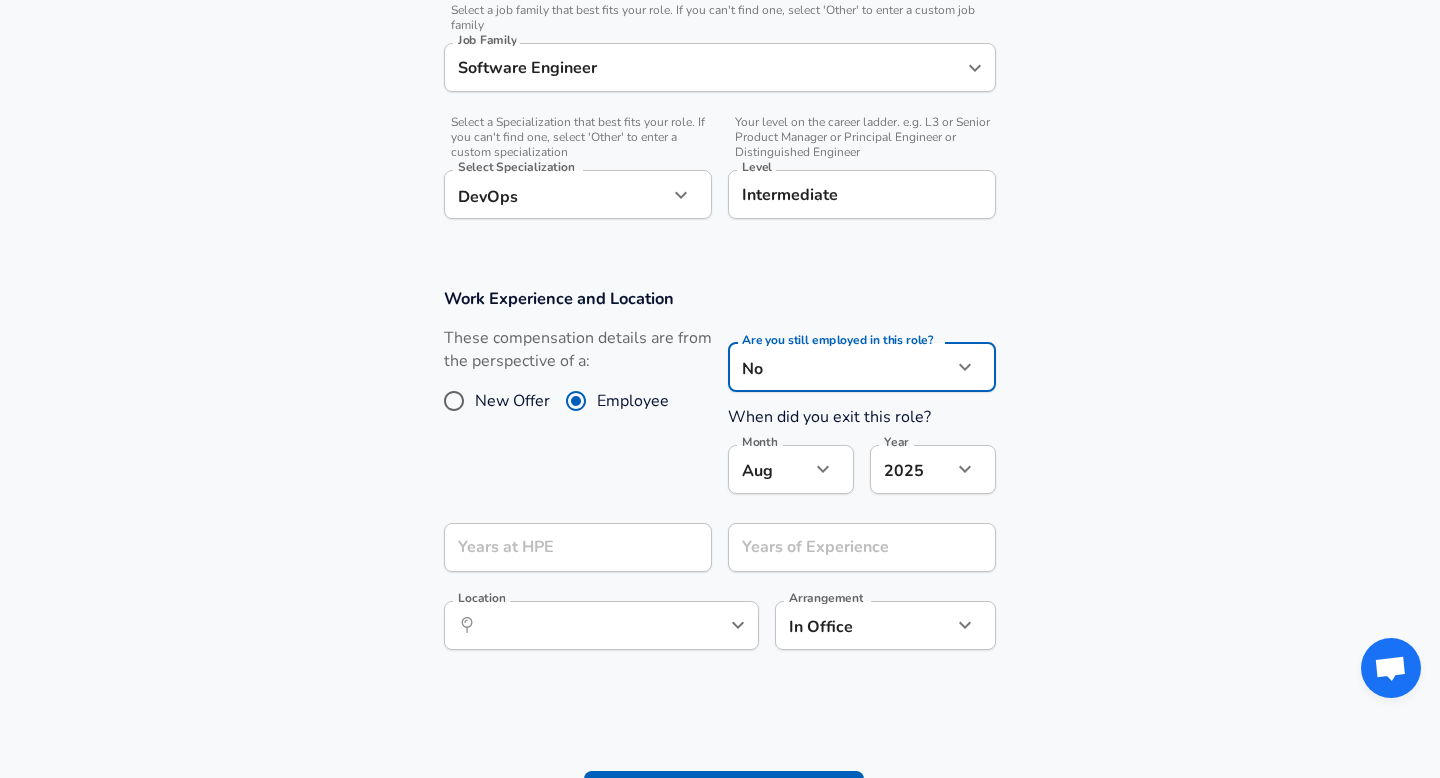 click 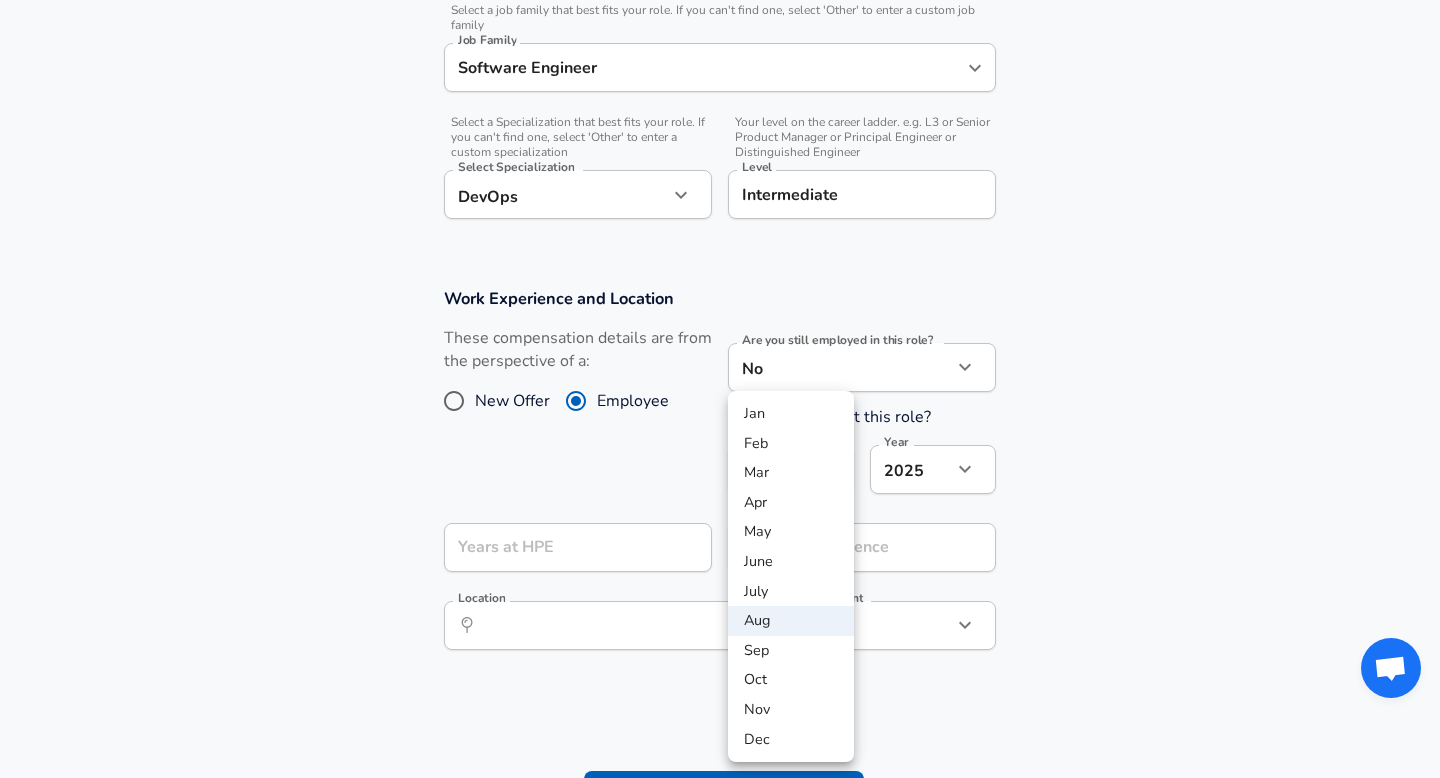 click on "May" at bounding box center [791, 532] 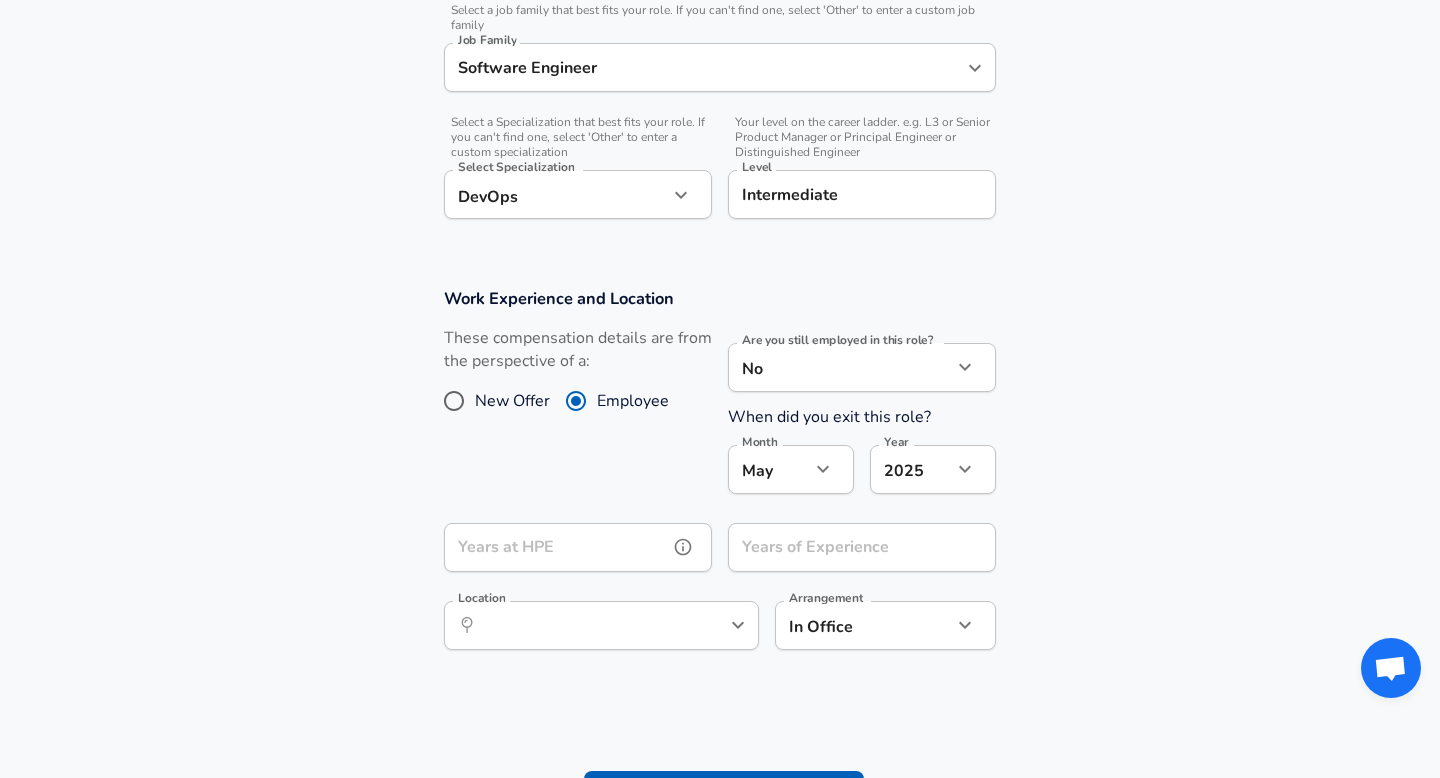 click on "Years at HPE Years at HPE" at bounding box center [578, 550] 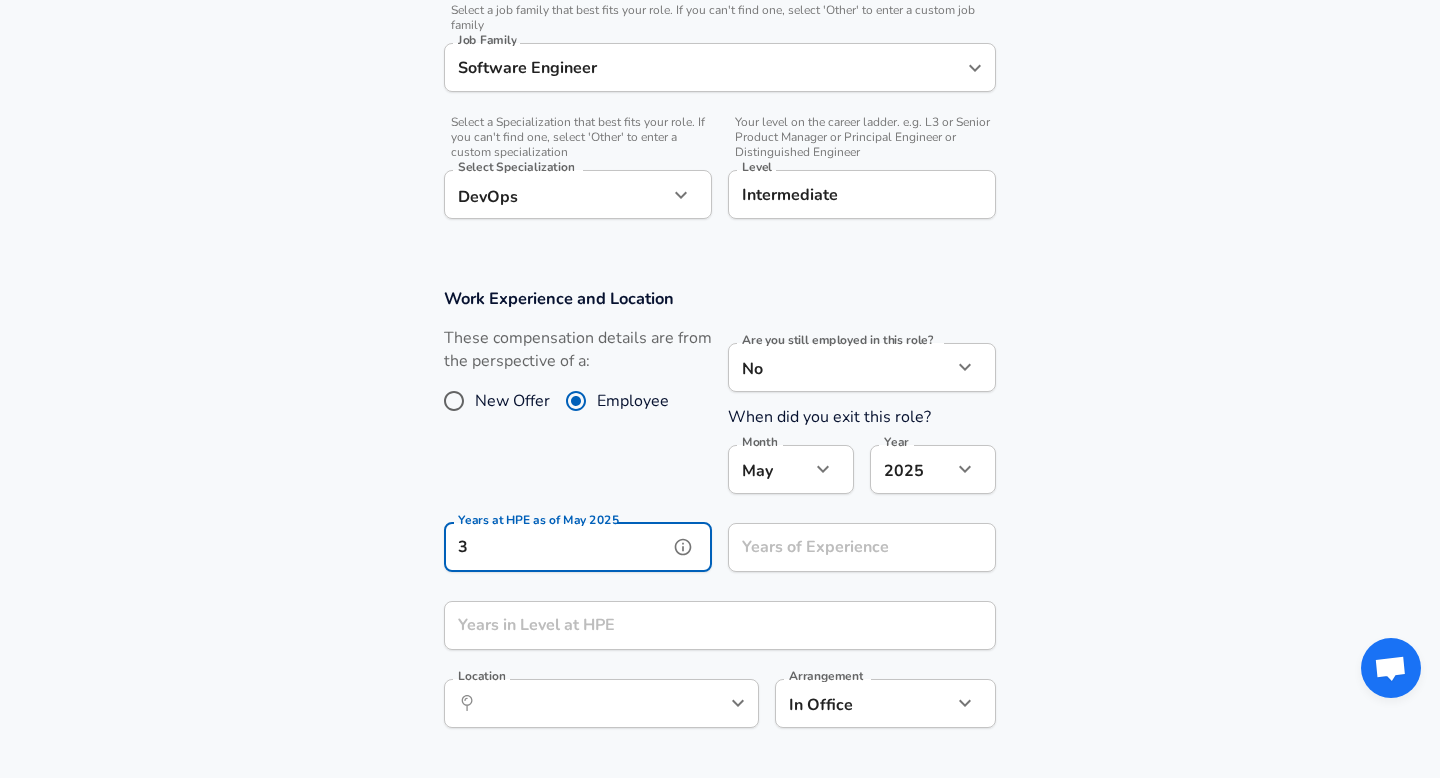 type on "3" 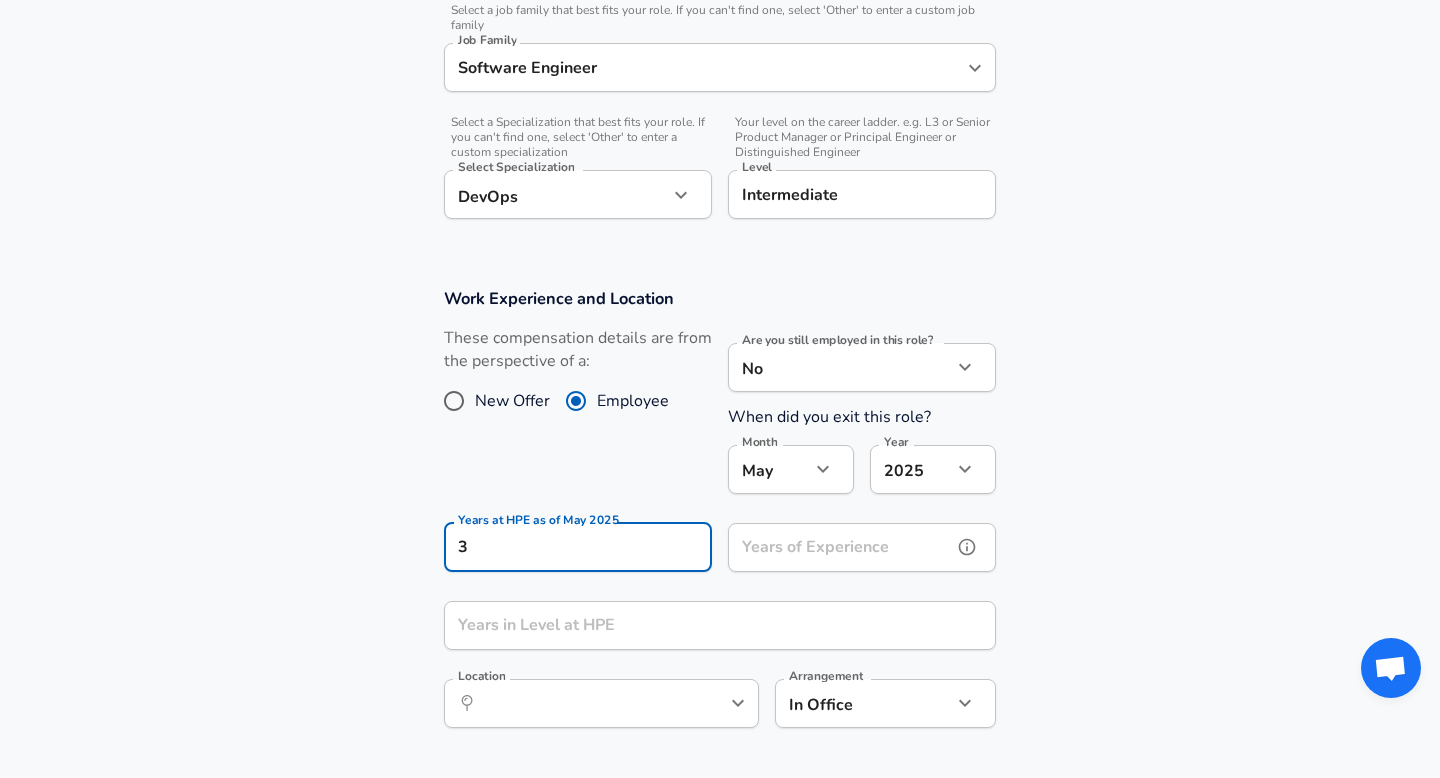 click on "Years of Experience Years of Experience" at bounding box center [862, 550] 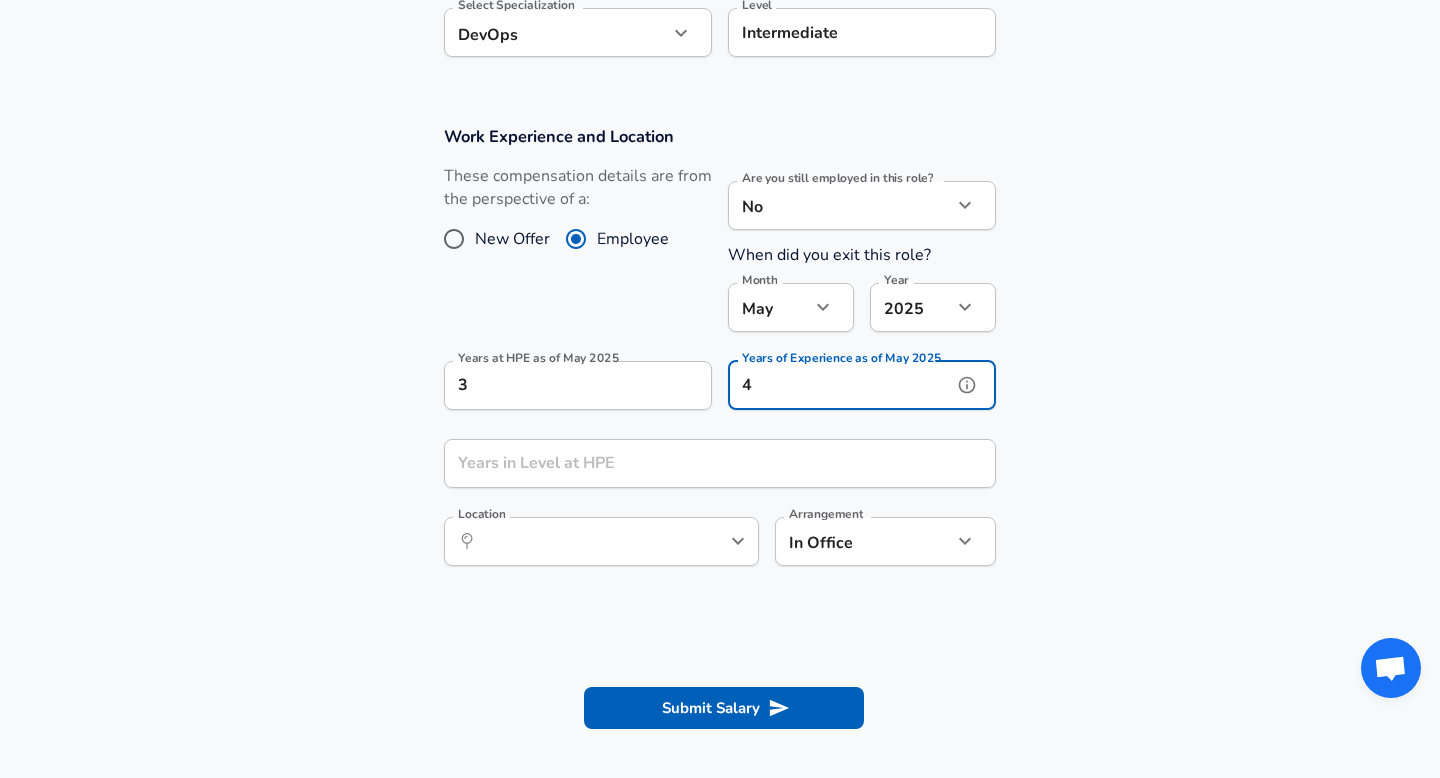 scroll, scrollTop: 787, scrollLeft: 0, axis: vertical 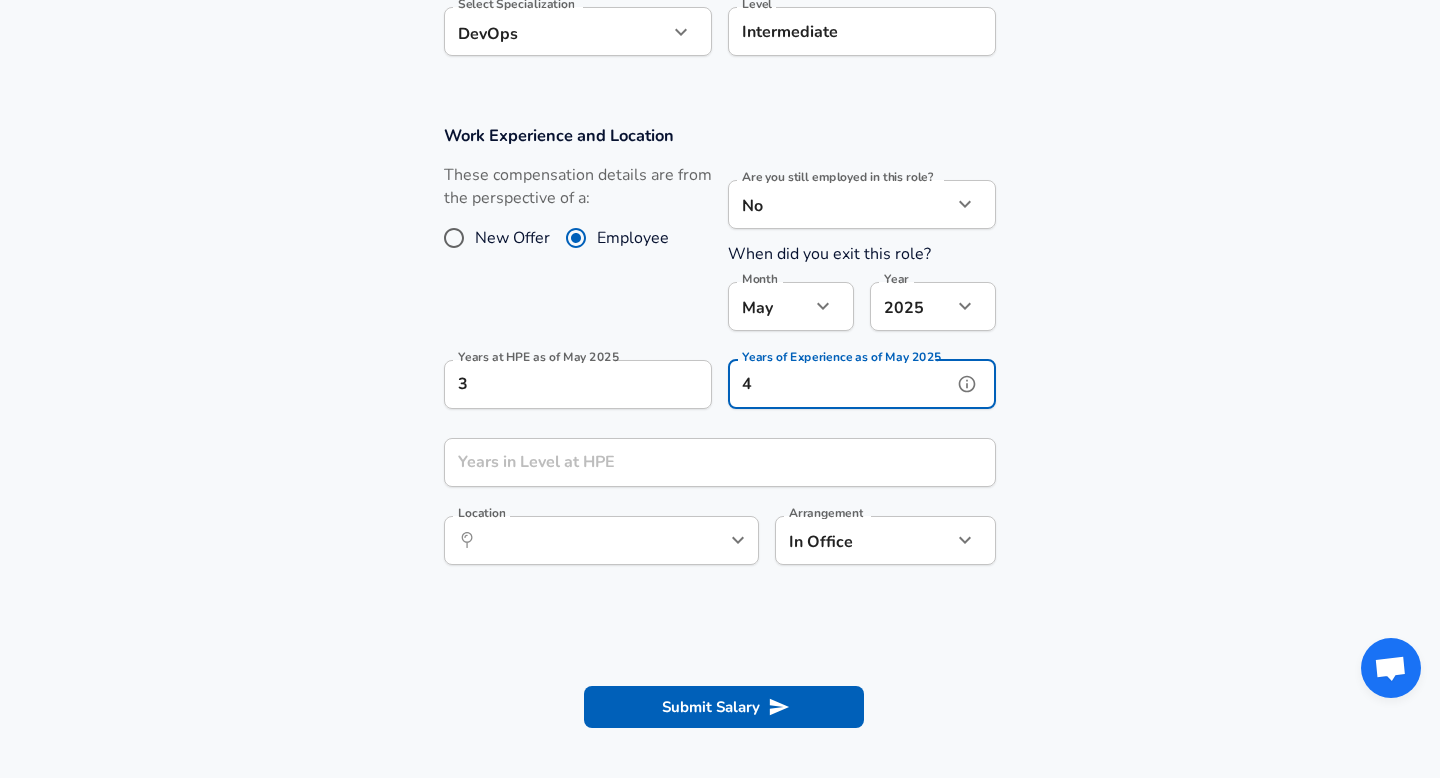 type on "4" 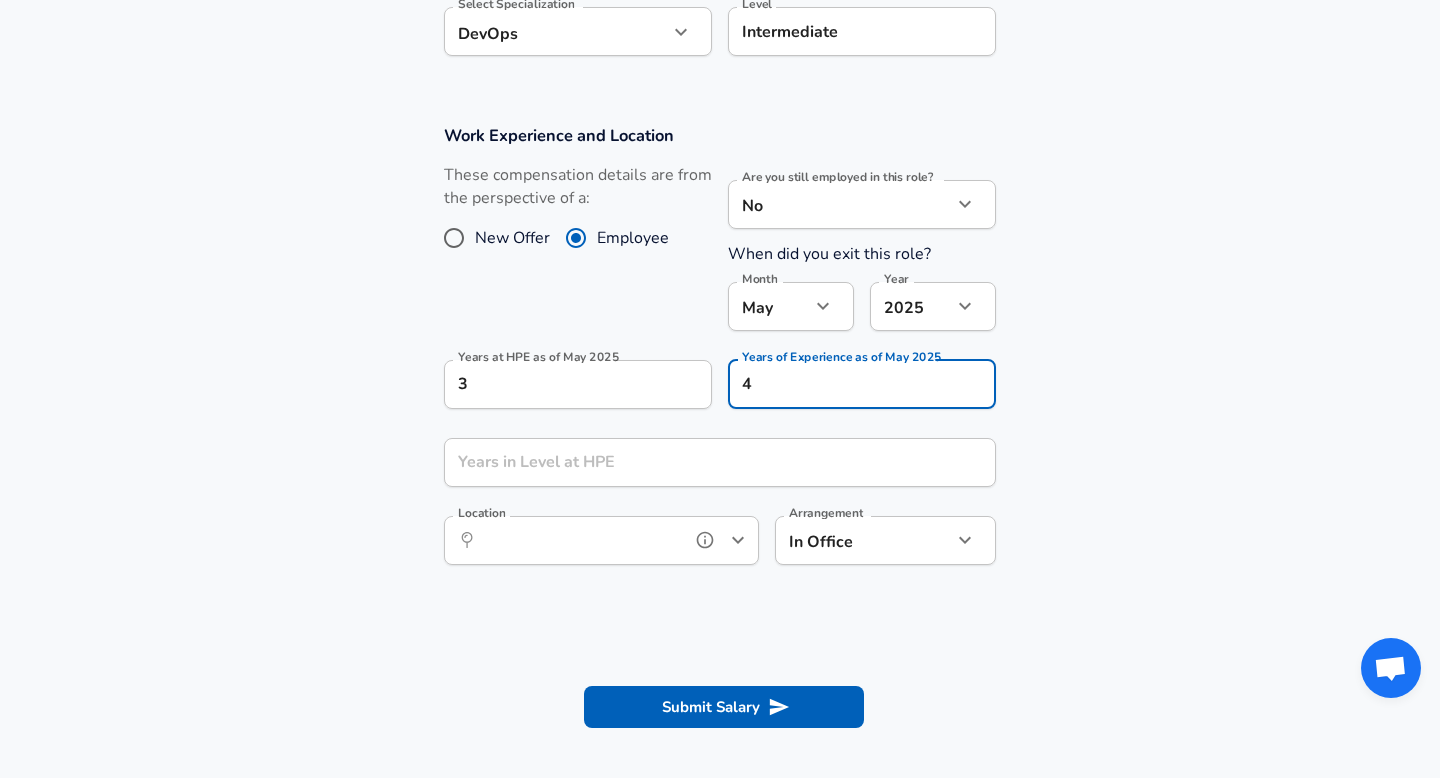 click on "Location" at bounding box center [579, 540] 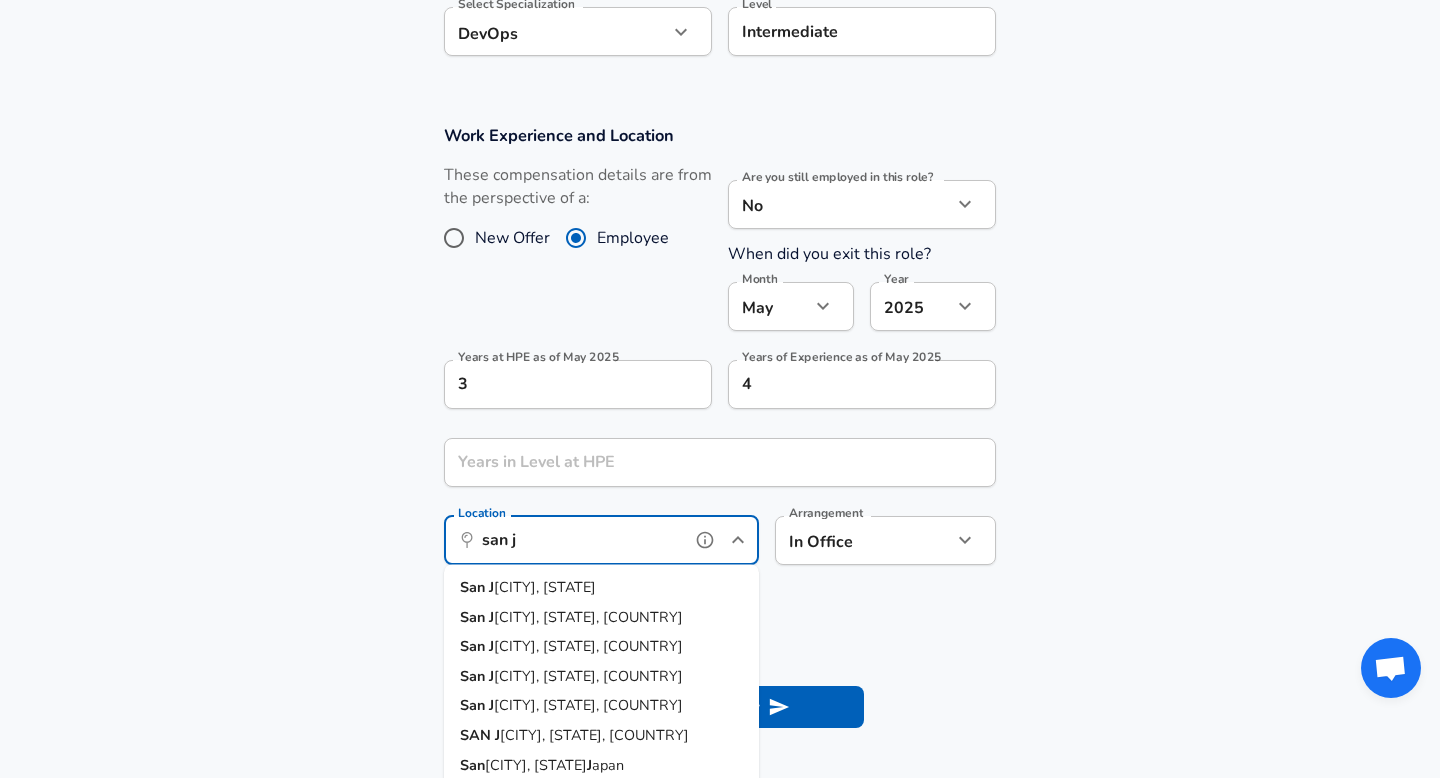 click on "[CITY]     [CITY], [STATE]" at bounding box center (601, 588) 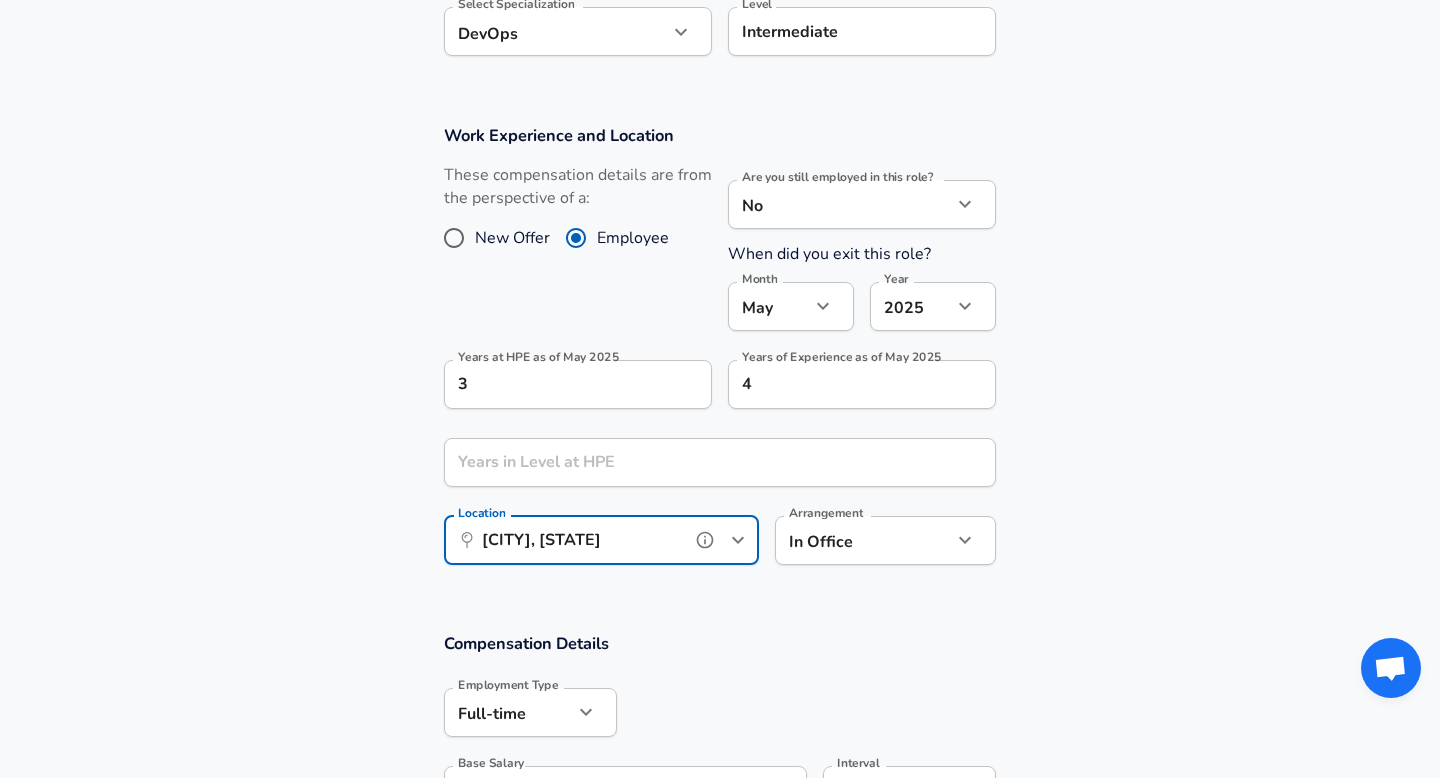 type on "[CITY], [STATE]" 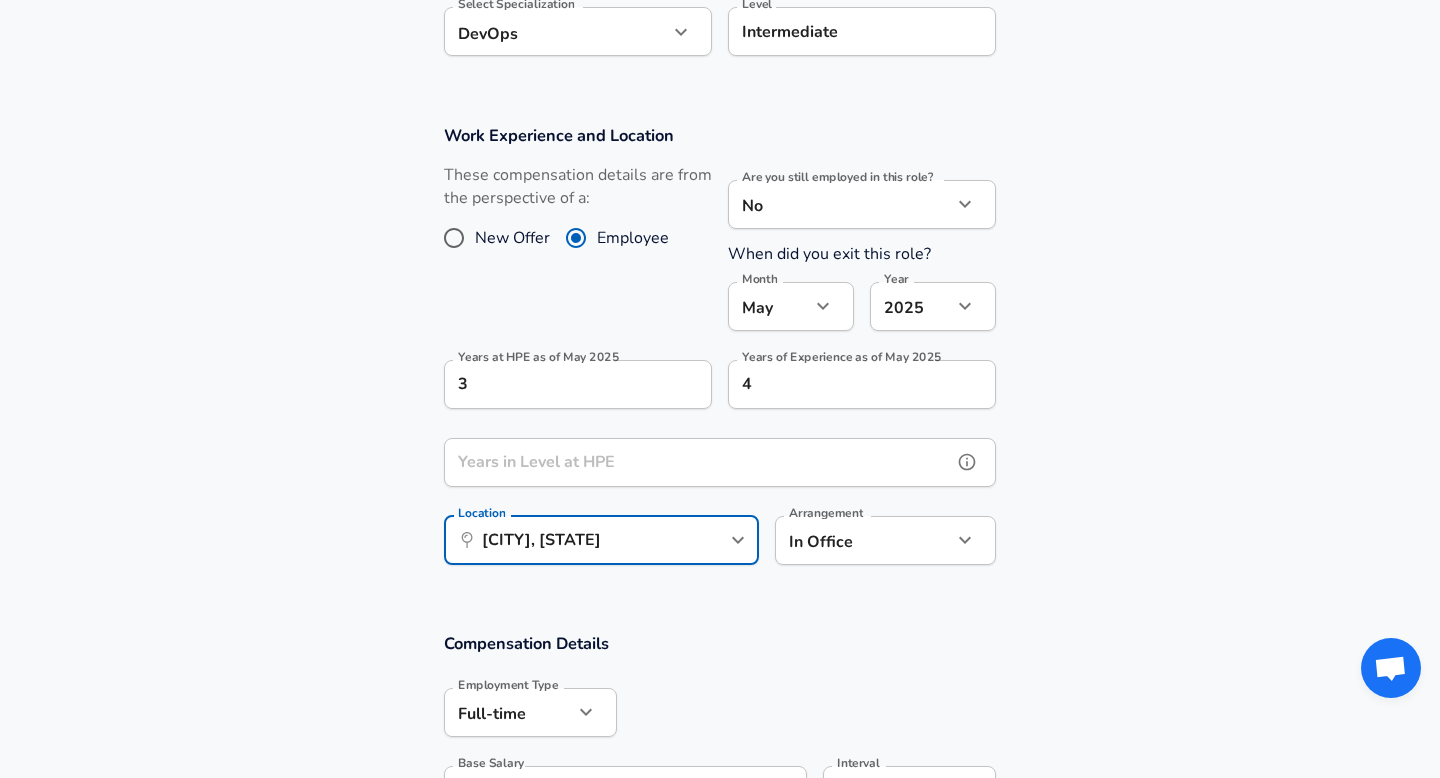 click on "Years in Level at HPE" at bounding box center [698, 462] 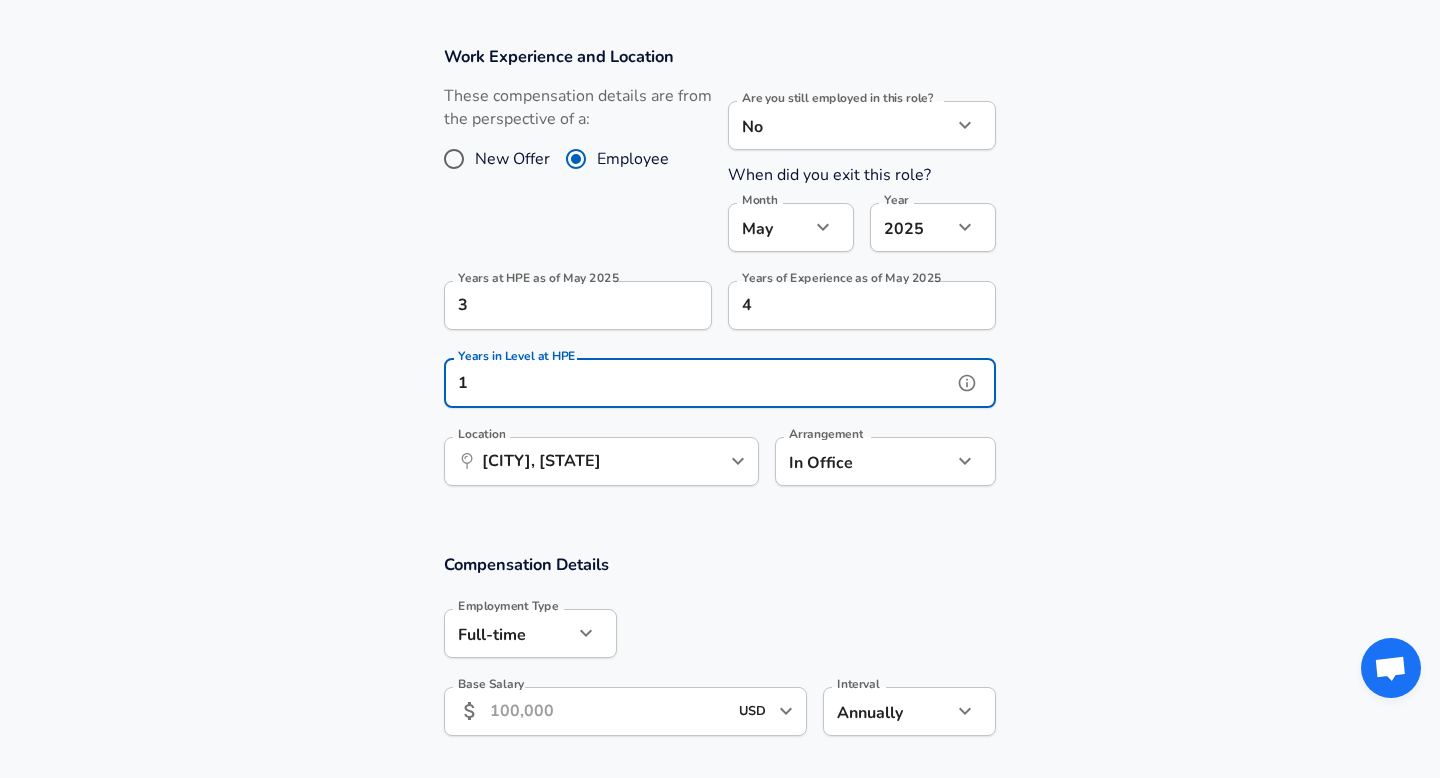 scroll, scrollTop: 1044, scrollLeft: 0, axis: vertical 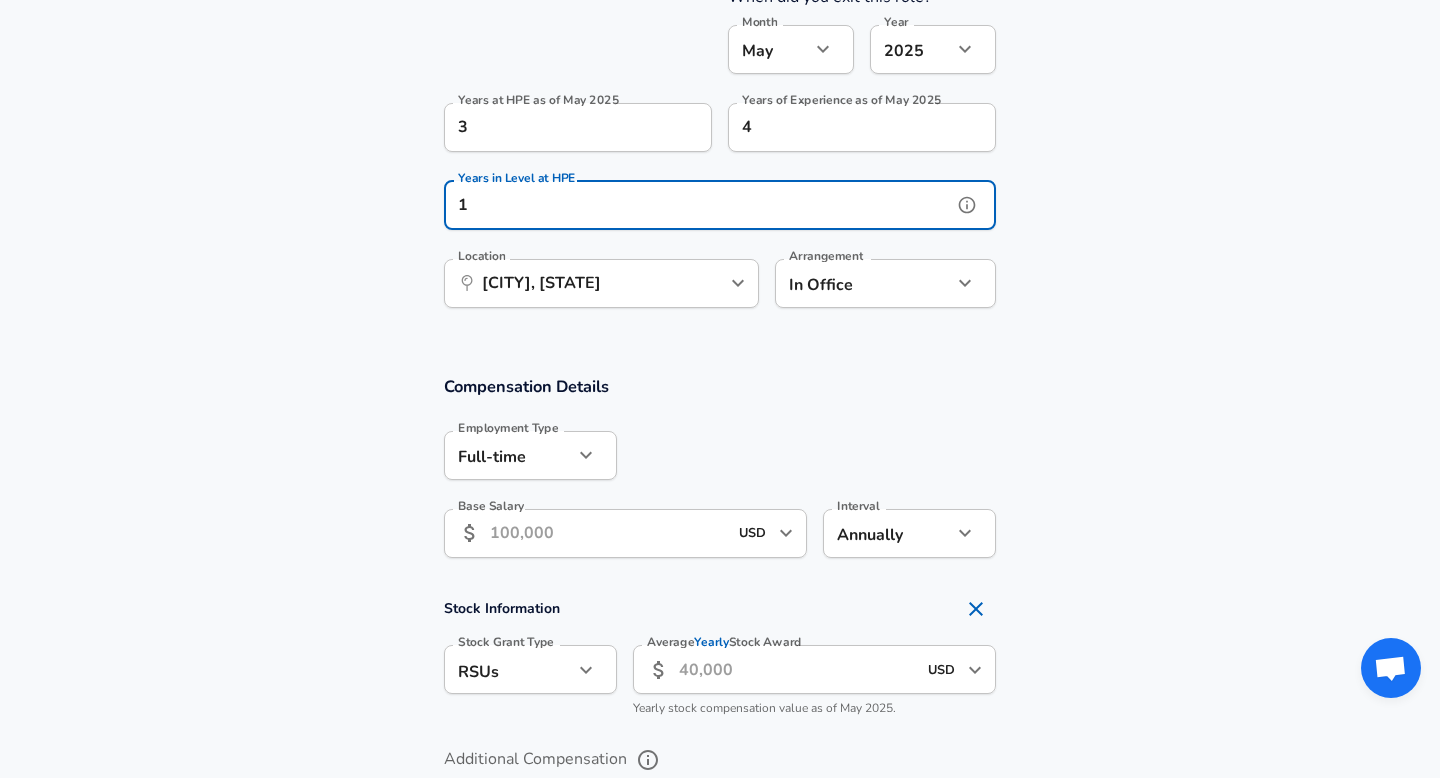 type on "1" 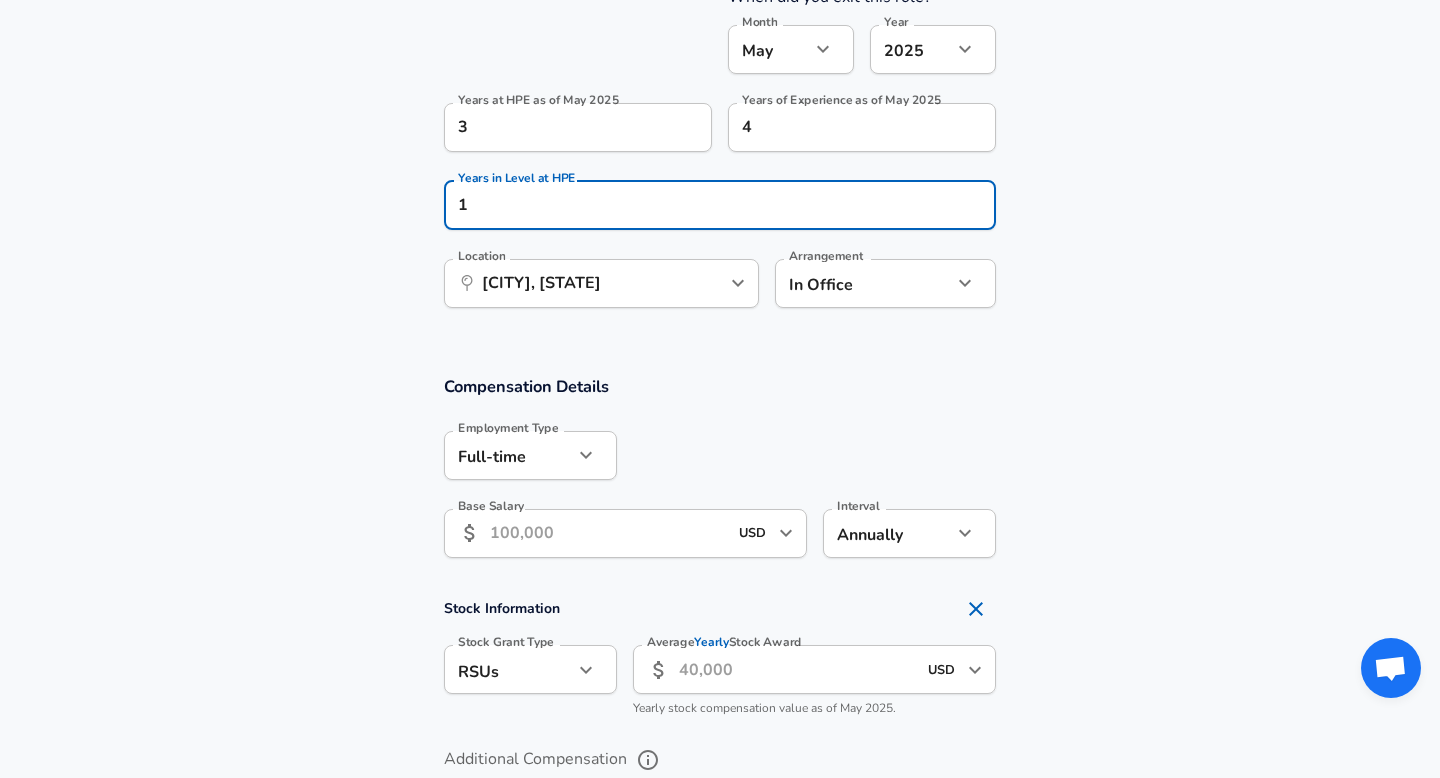 click on "Base Salary" at bounding box center (608, 533) 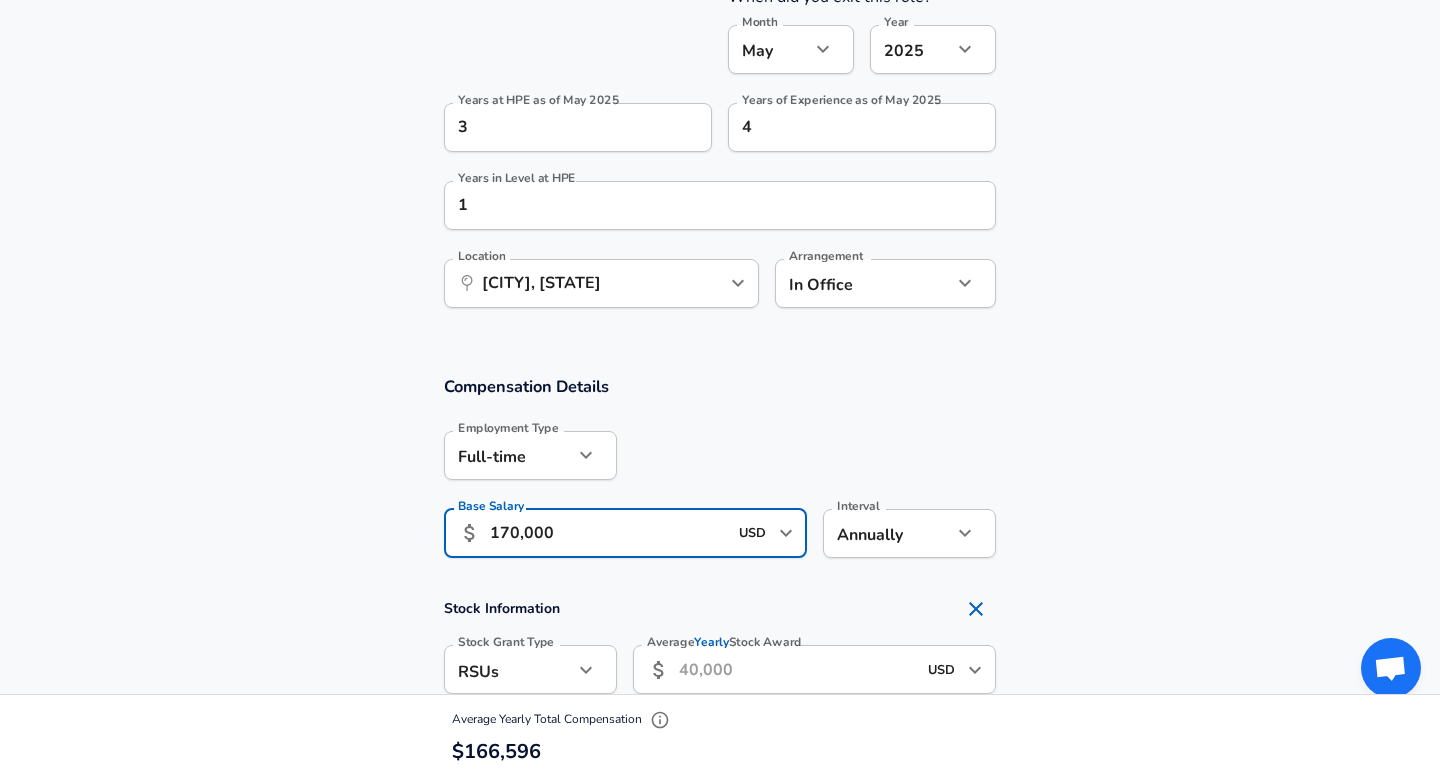 type on "170,000" 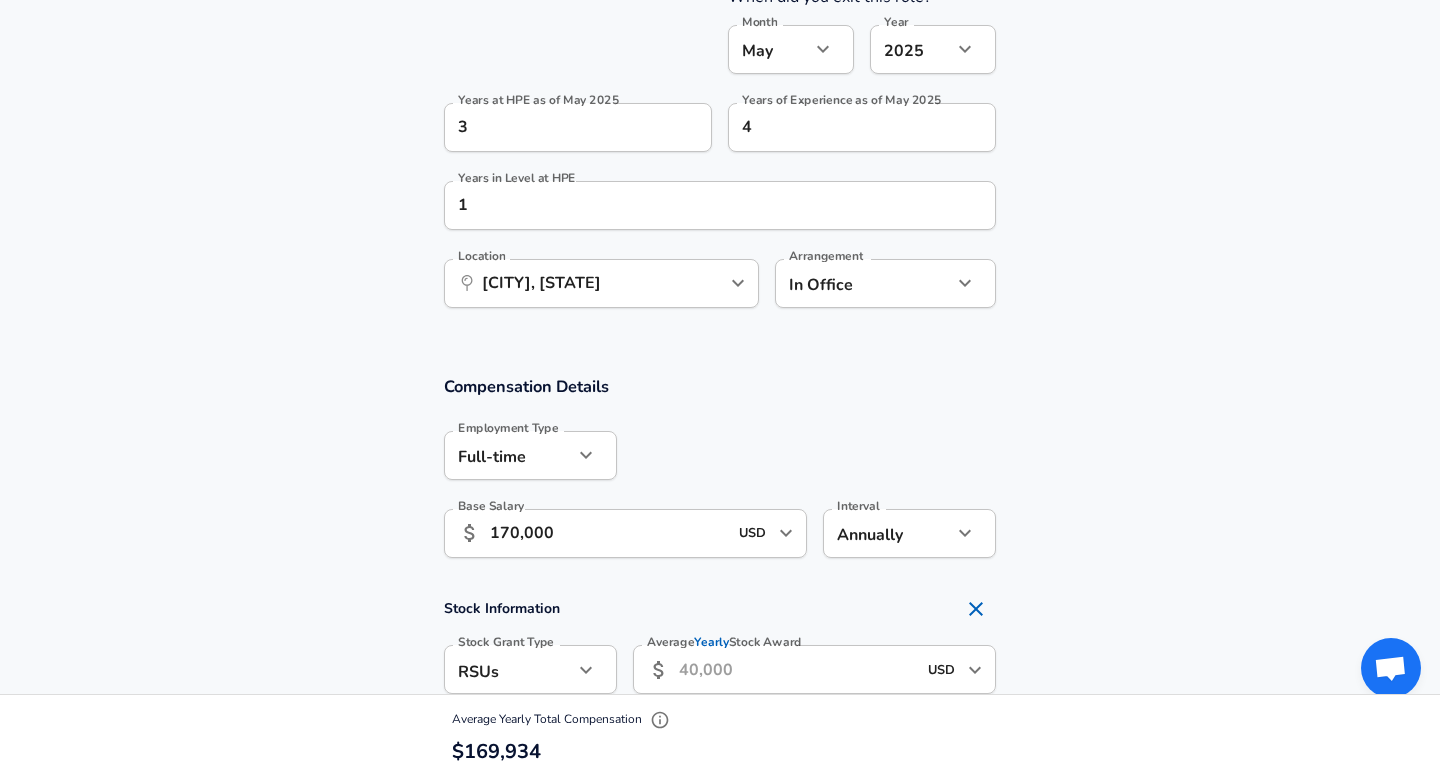 click on "Compensation Details Employment Type Full-time full_time Employment Type Base Salary ​ 170,000 USD ​ Base Salary Interval Annually yearly Interval" at bounding box center [720, 473] 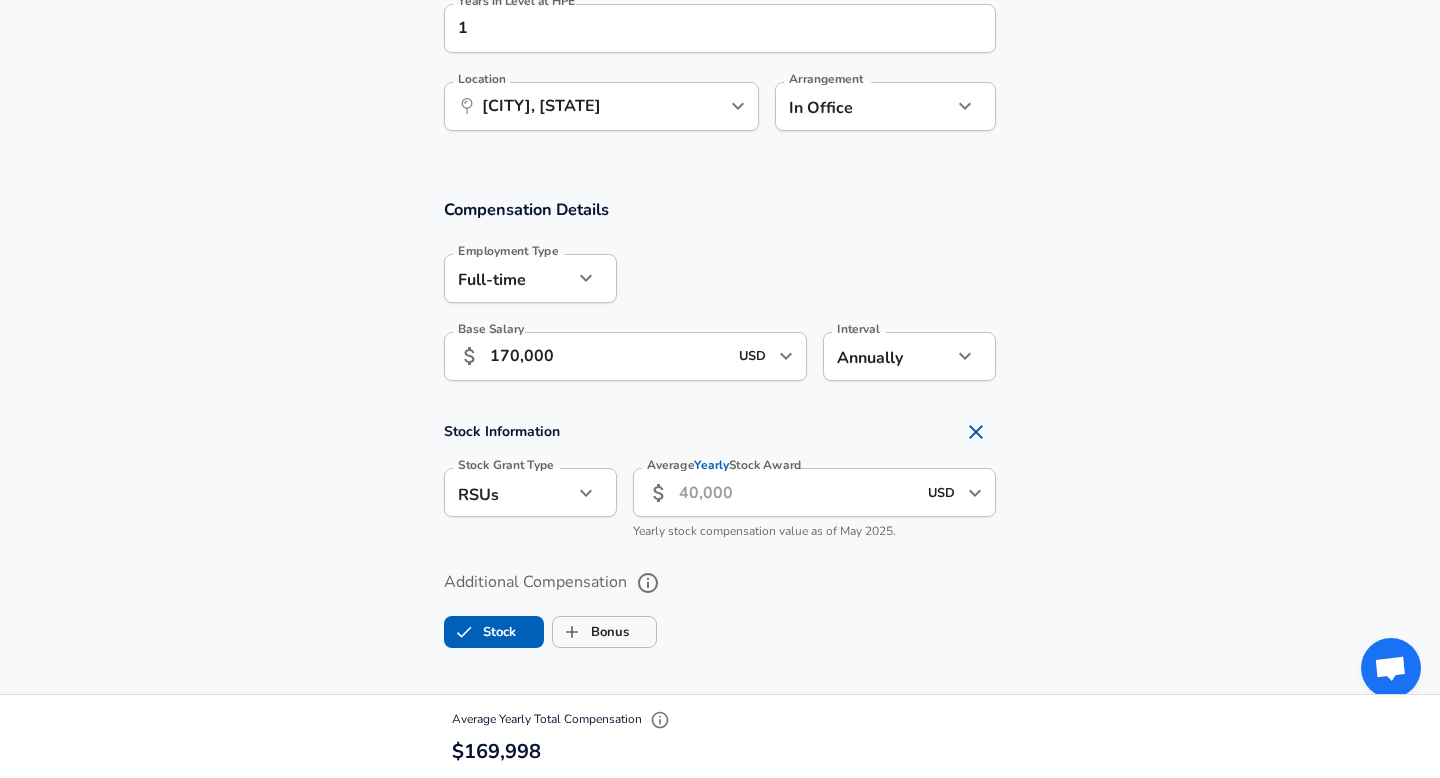 scroll, scrollTop: 1228, scrollLeft: 0, axis: vertical 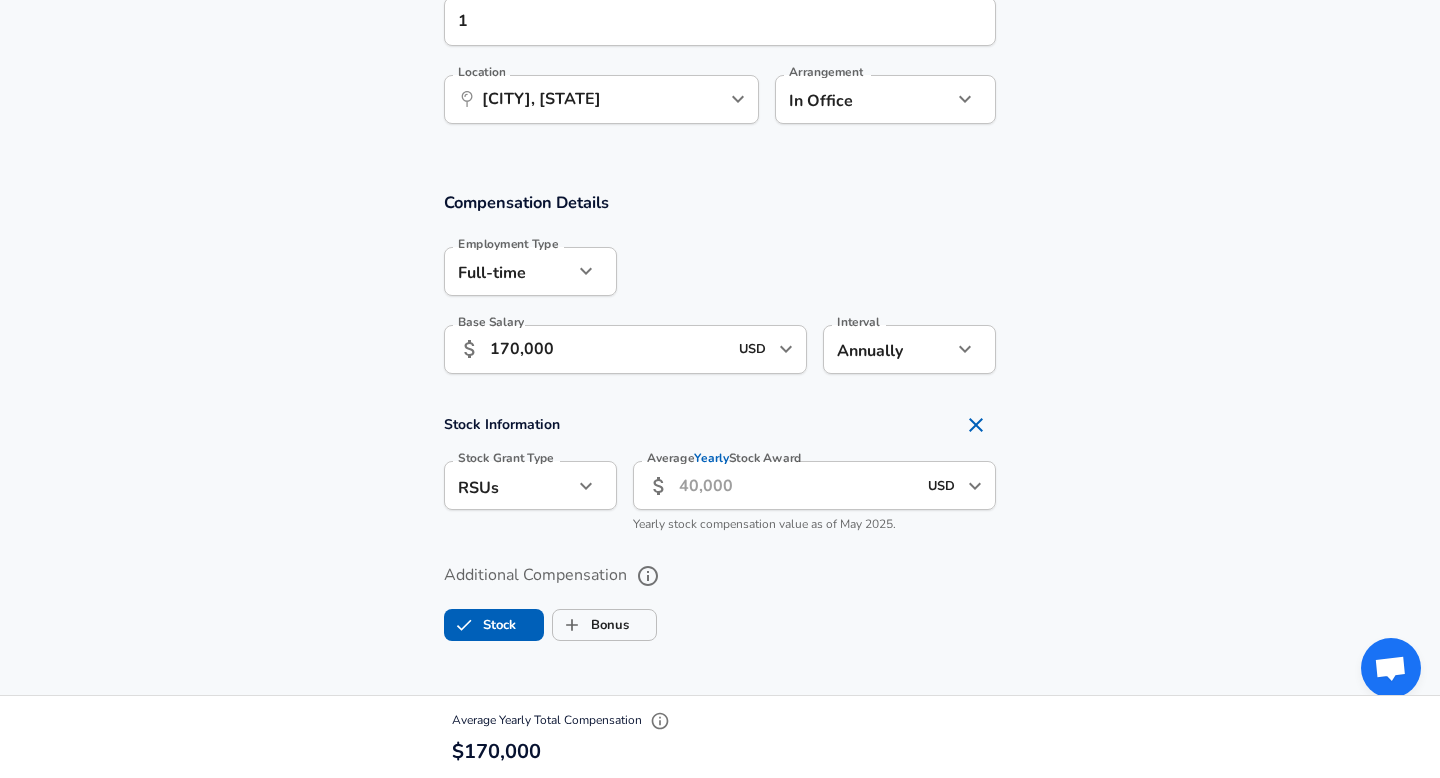 click 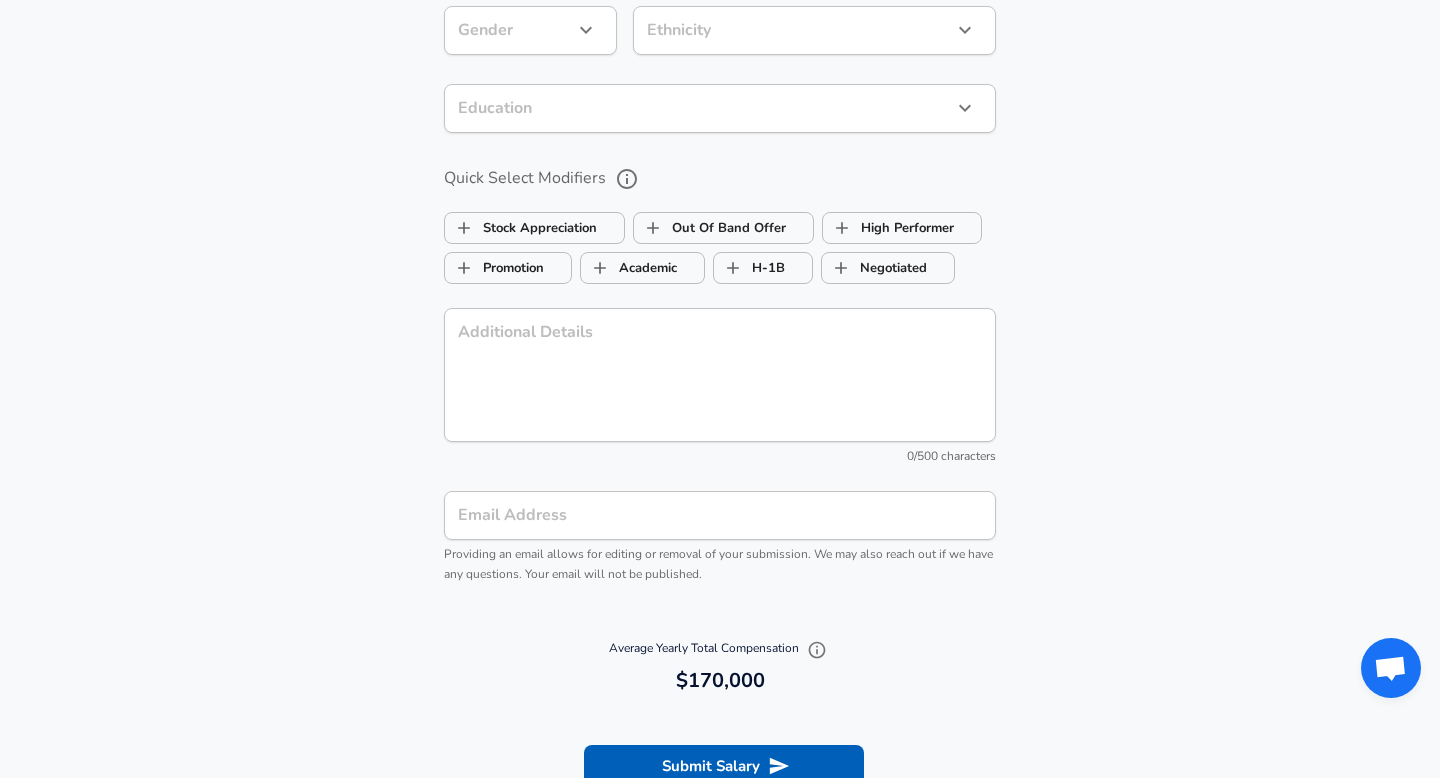 scroll, scrollTop: 1728, scrollLeft: 0, axis: vertical 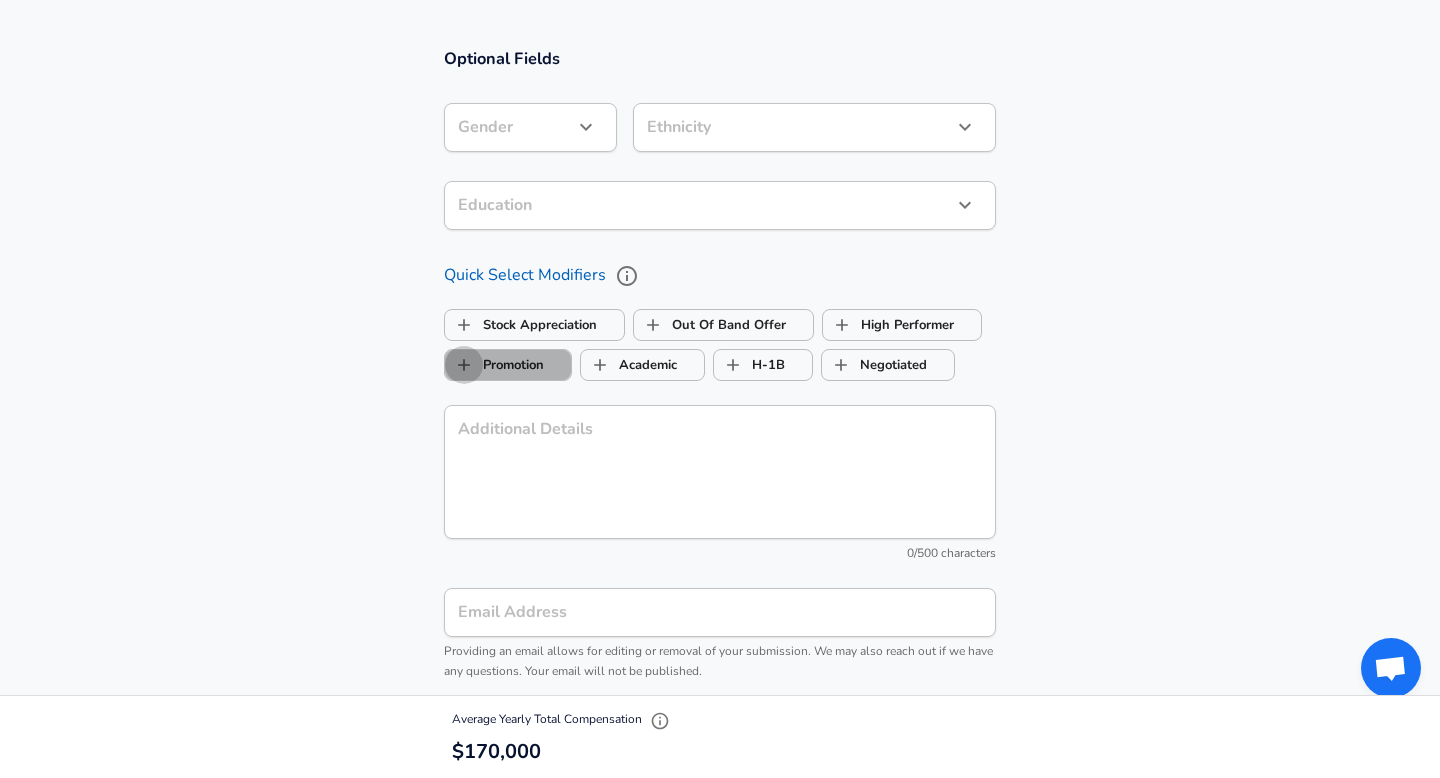 click on "Promotion" at bounding box center [464, 365] 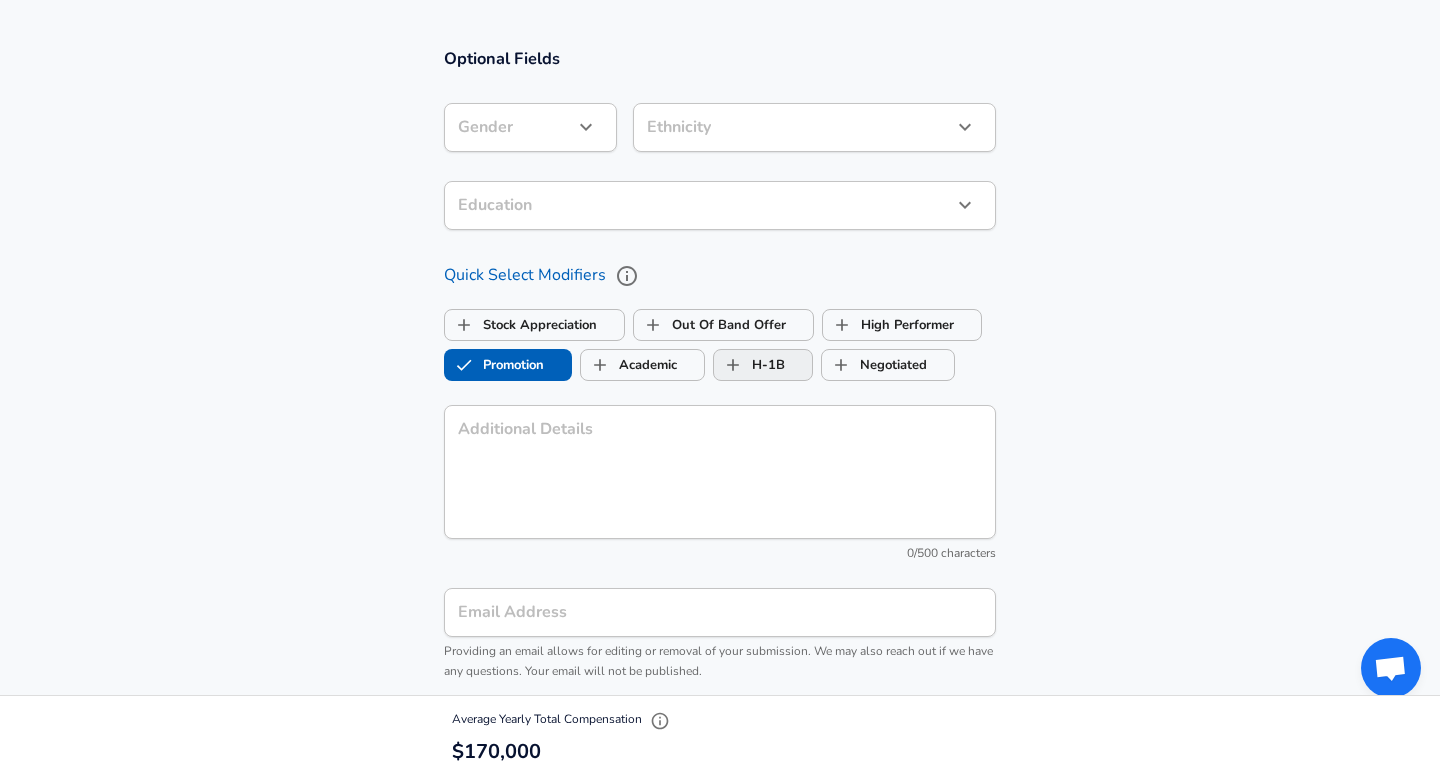 checkbox on "true" 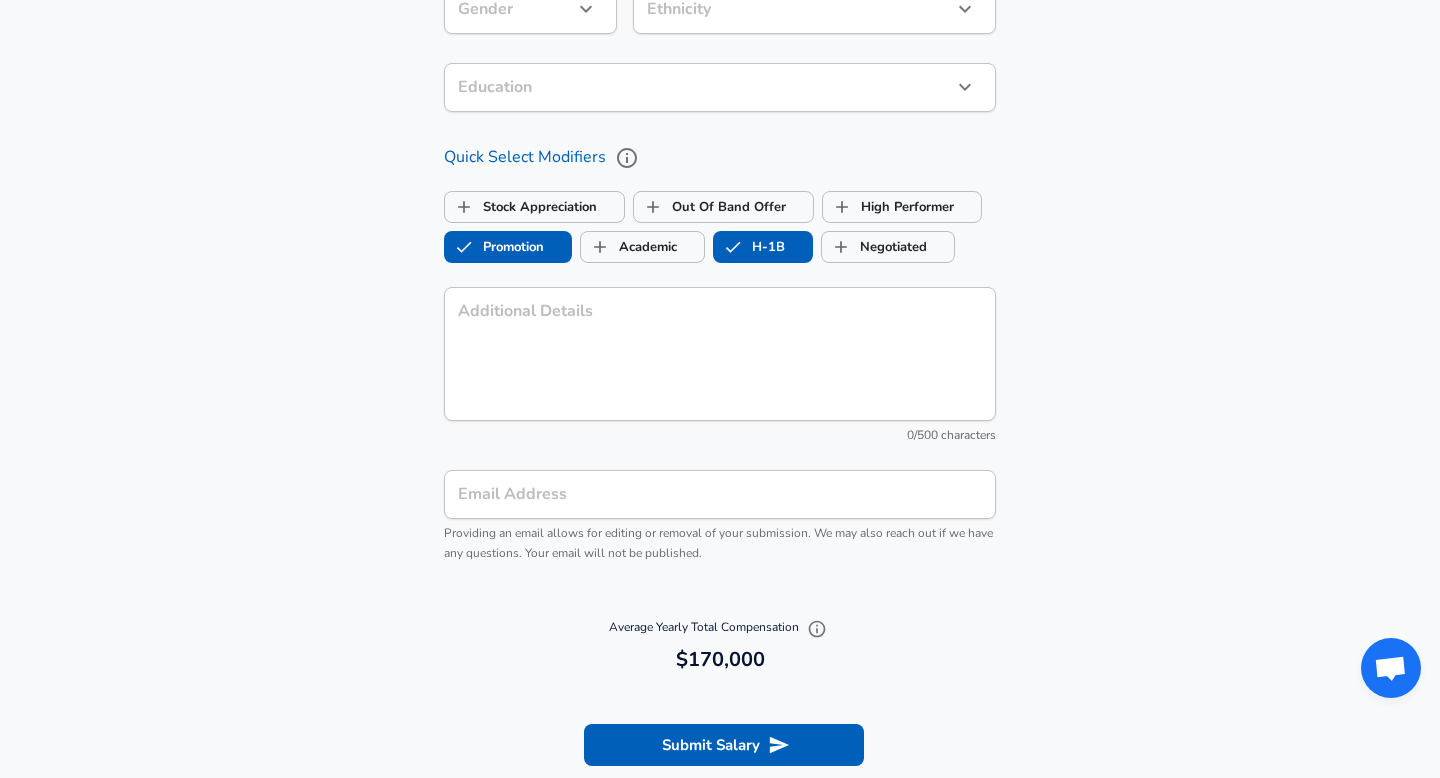 scroll, scrollTop: 2215, scrollLeft: 0, axis: vertical 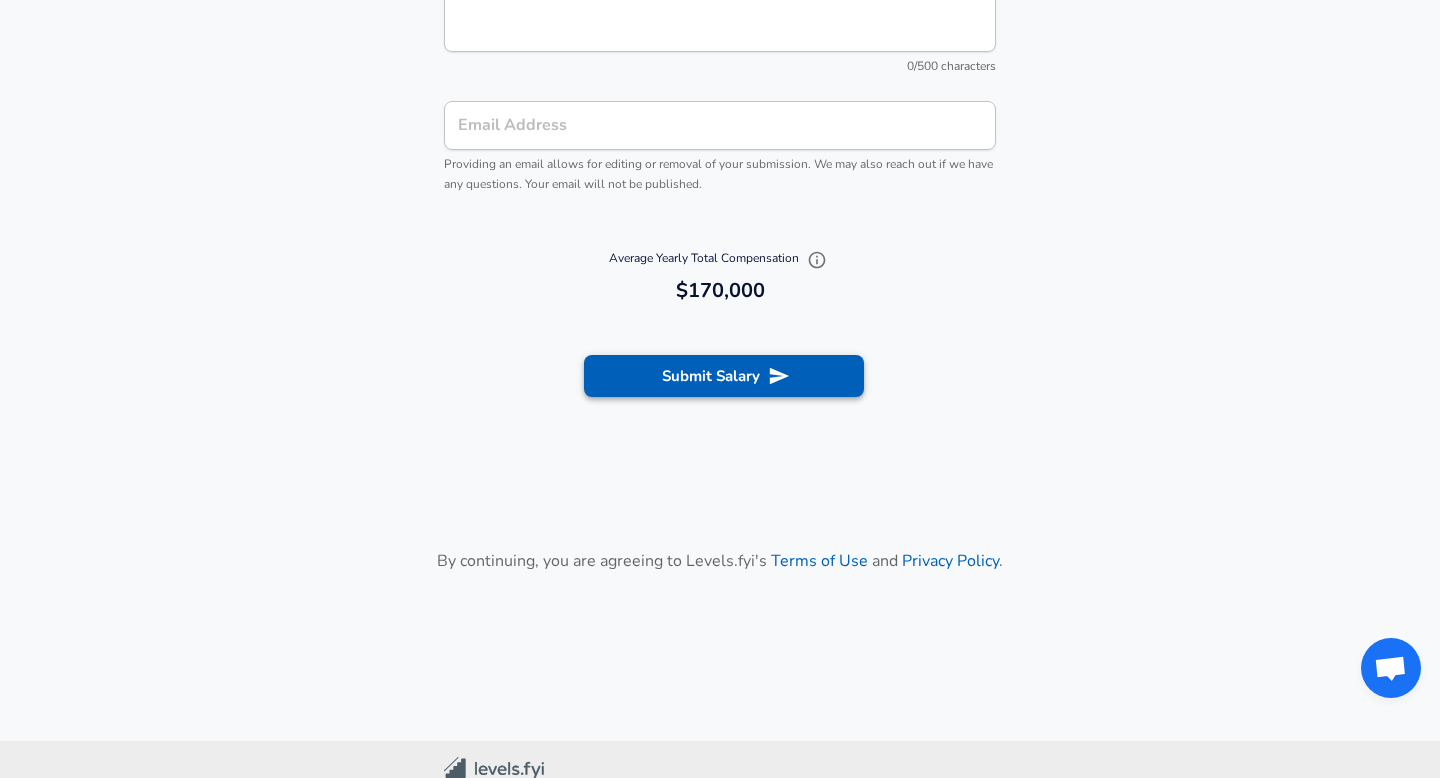checkbox on "true" 